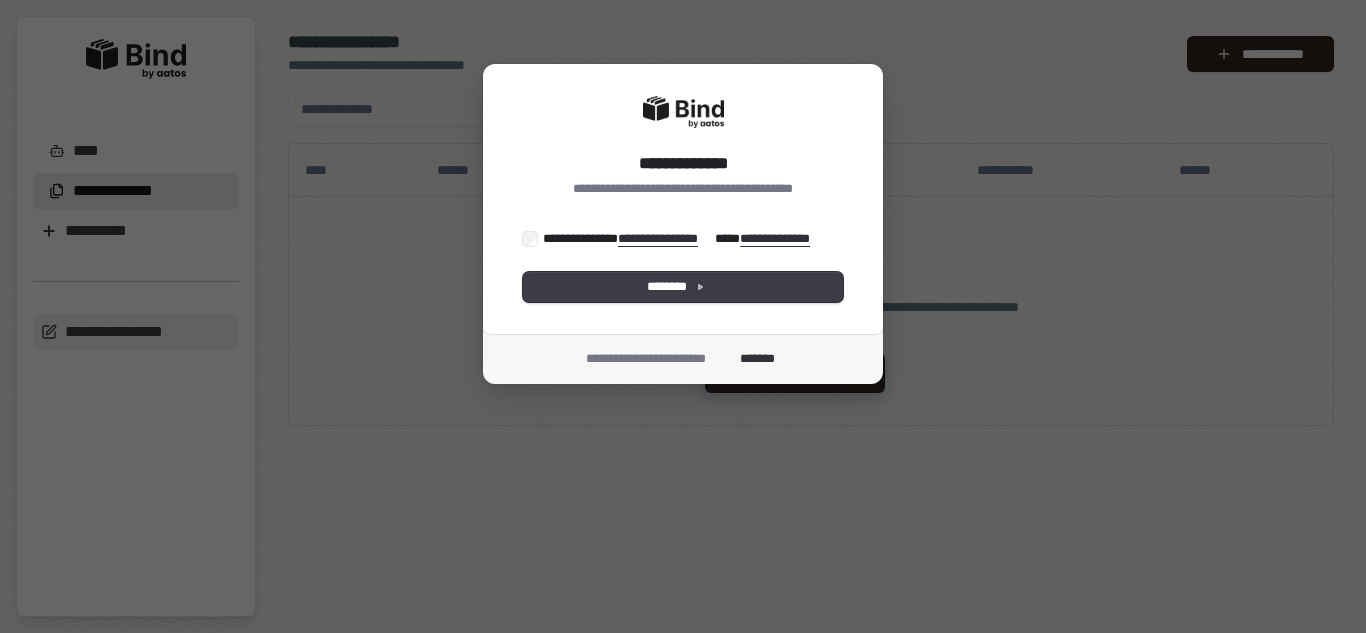 scroll, scrollTop: 0, scrollLeft: 0, axis: both 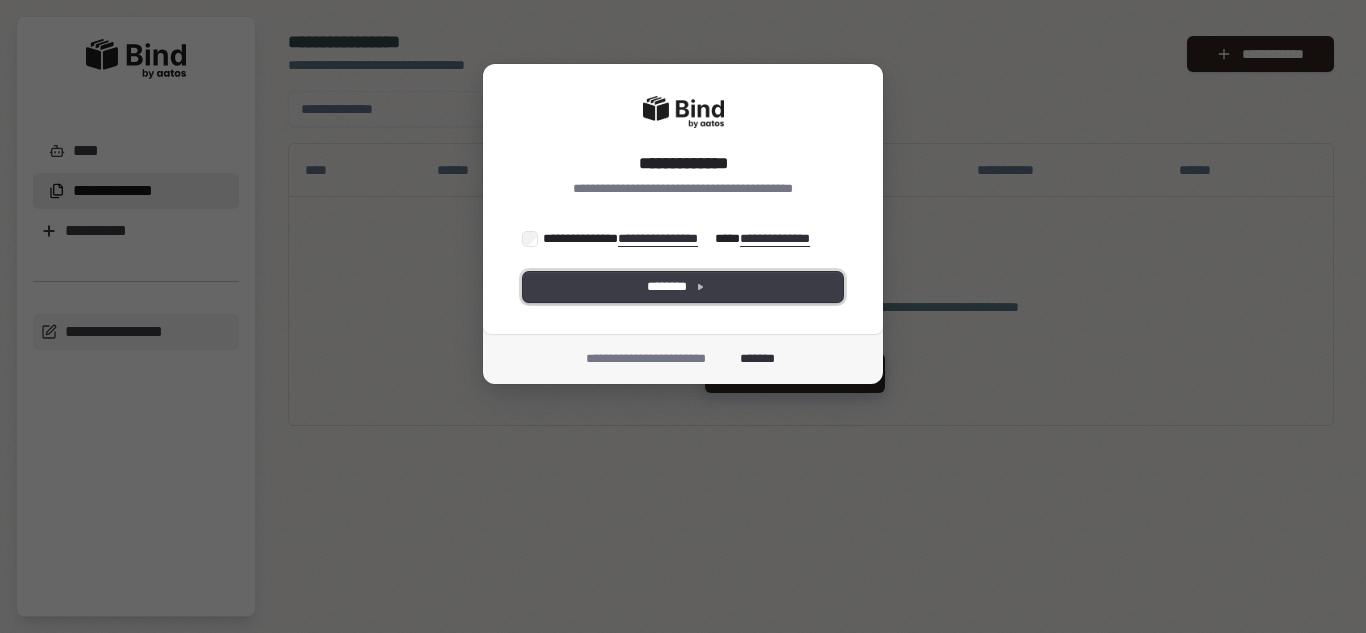 click on "********" at bounding box center (683, 287) 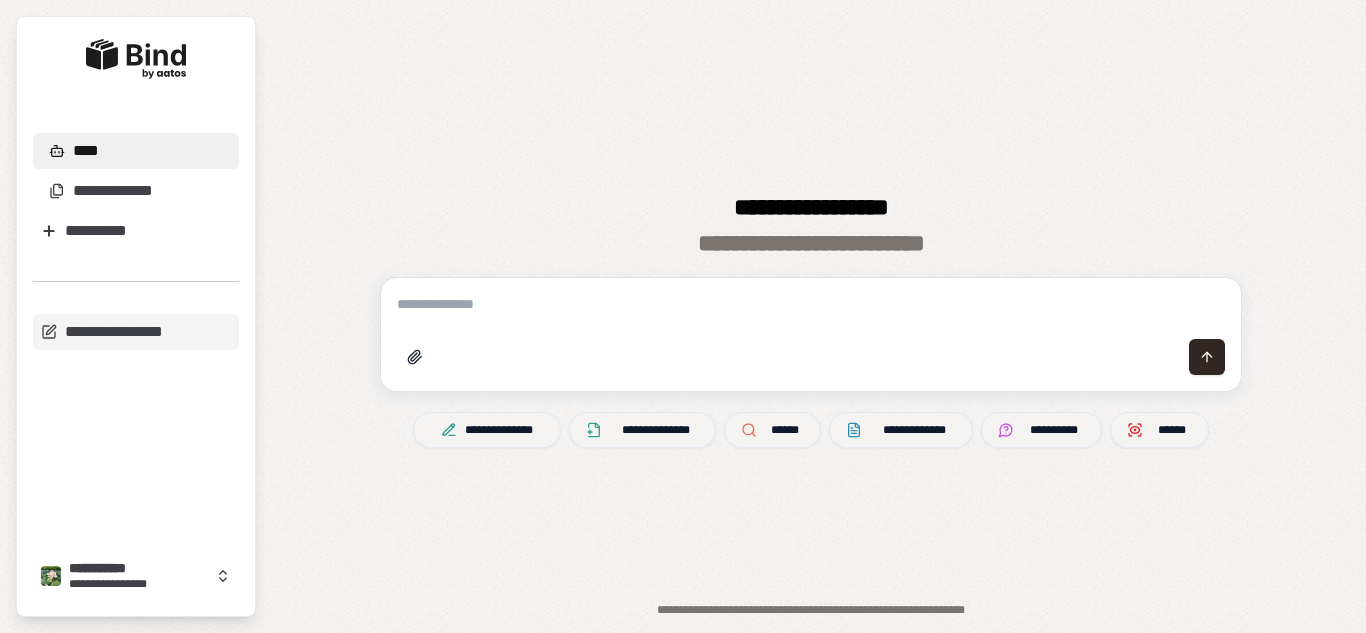 scroll, scrollTop: 0, scrollLeft: 0, axis: both 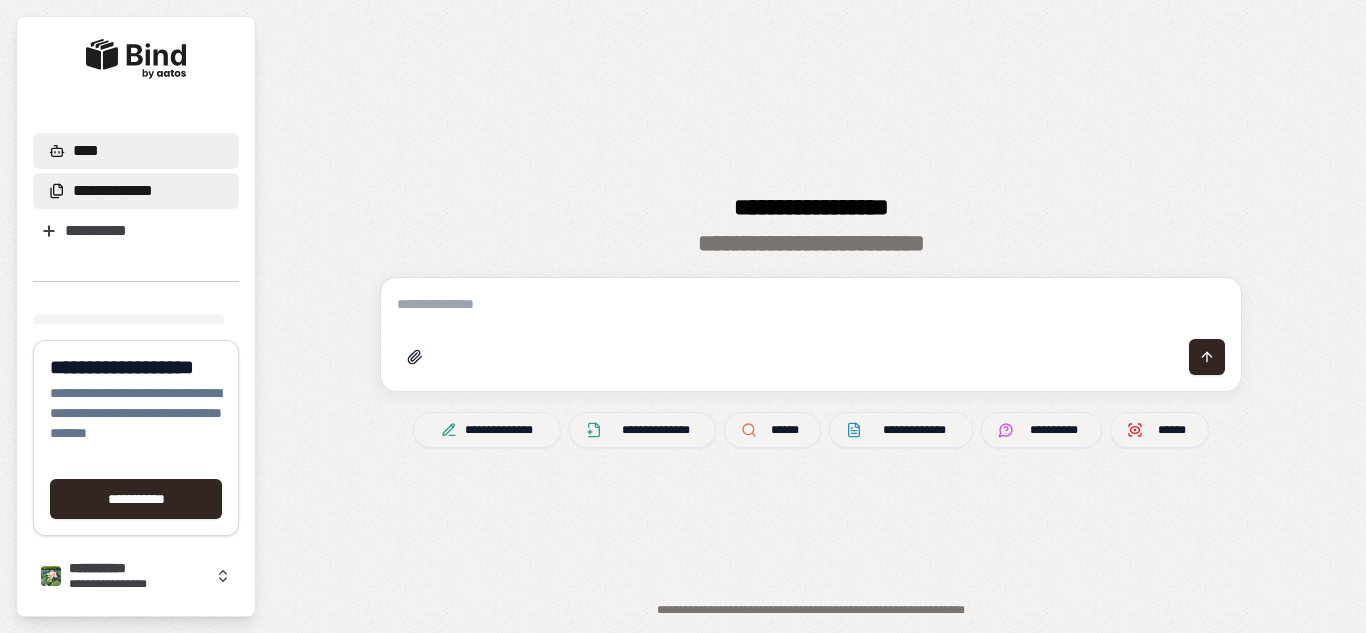 click on "**********" at bounding box center [113, 191] 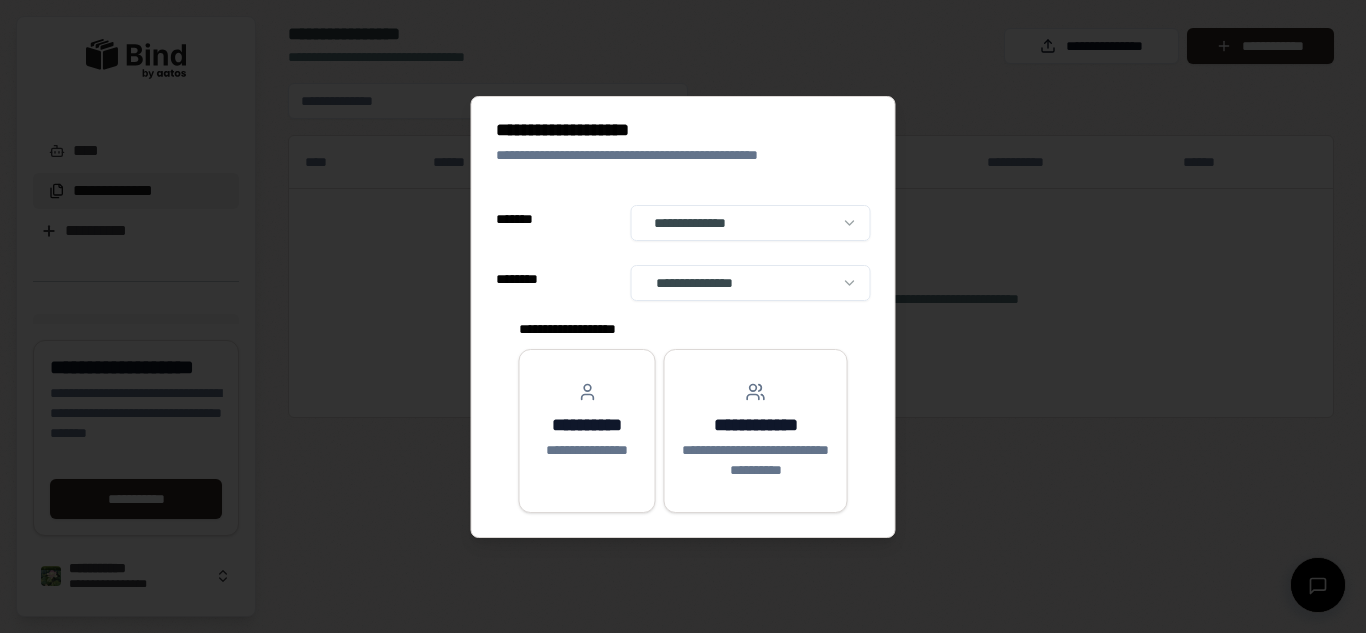 select on "**" 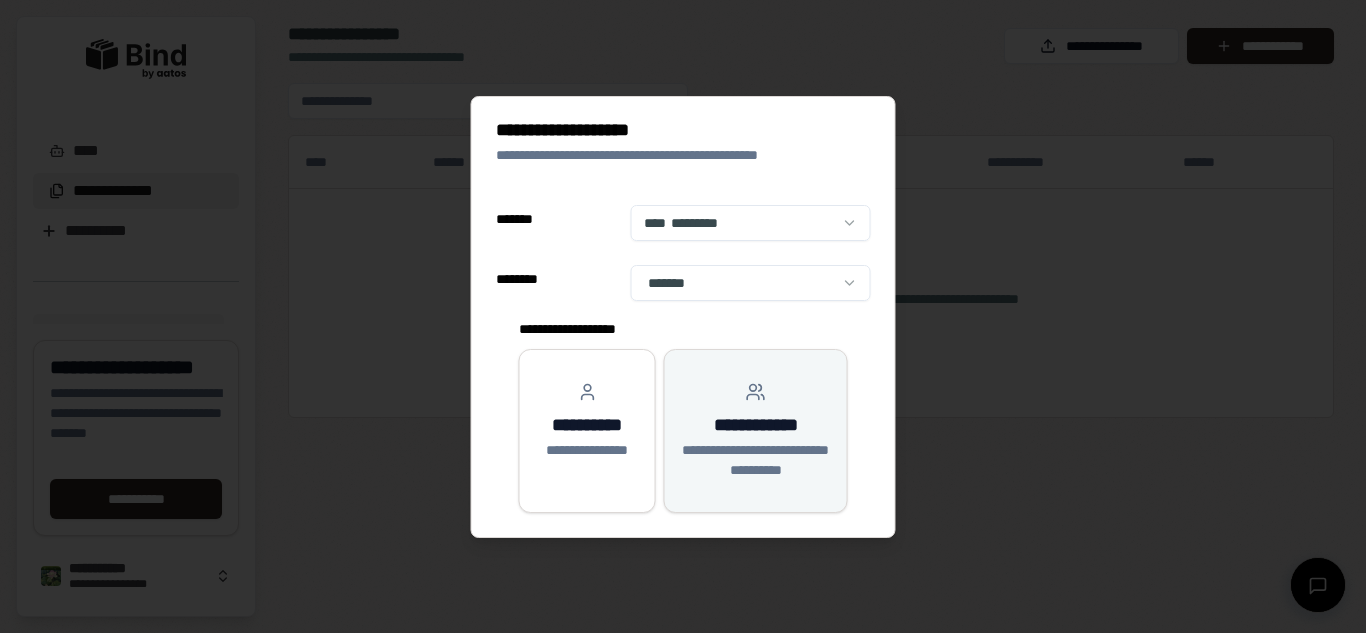 click on "**********" at bounding box center (756, 460) 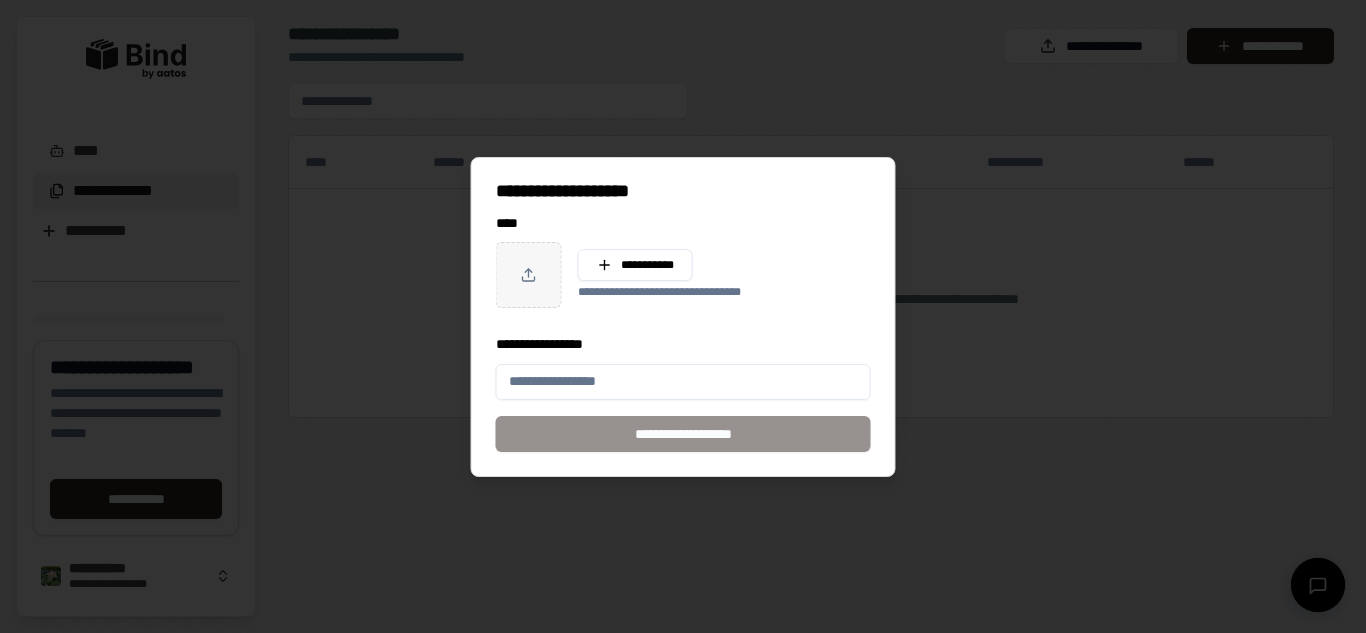 click on "**********" at bounding box center [683, 382] 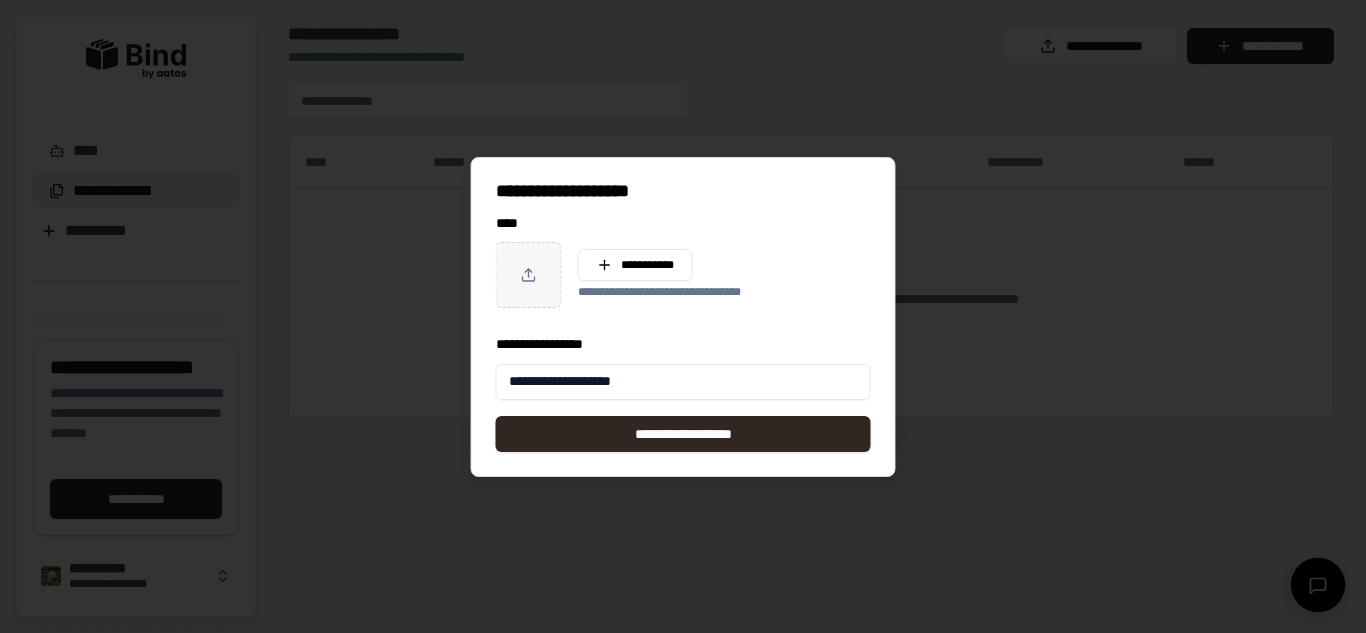 type on "**********" 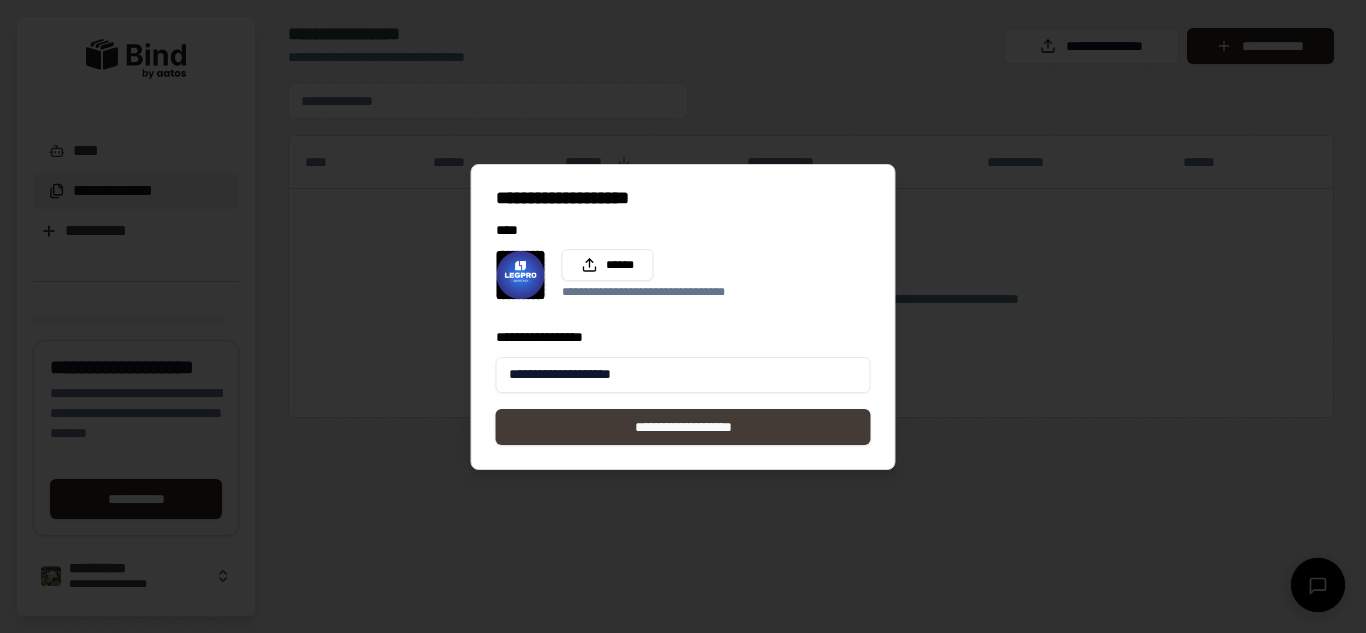 click on "**********" at bounding box center [683, 427] 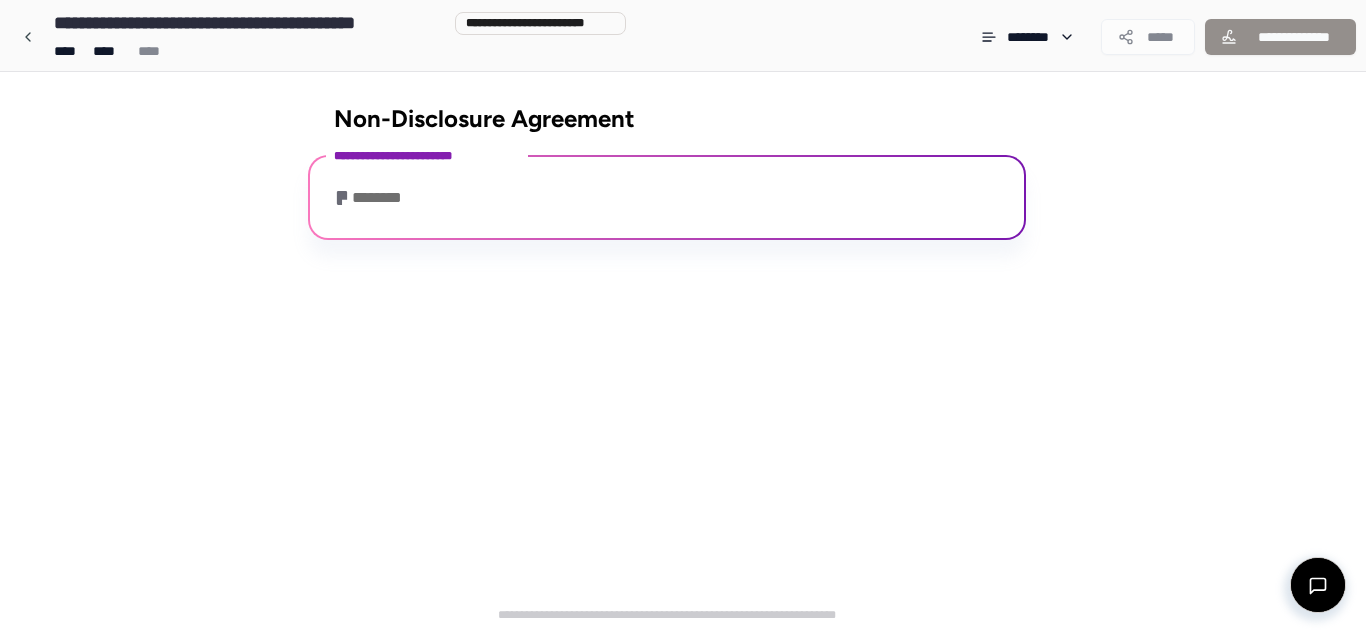 scroll, scrollTop: 0, scrollLeft: 0, axis: both 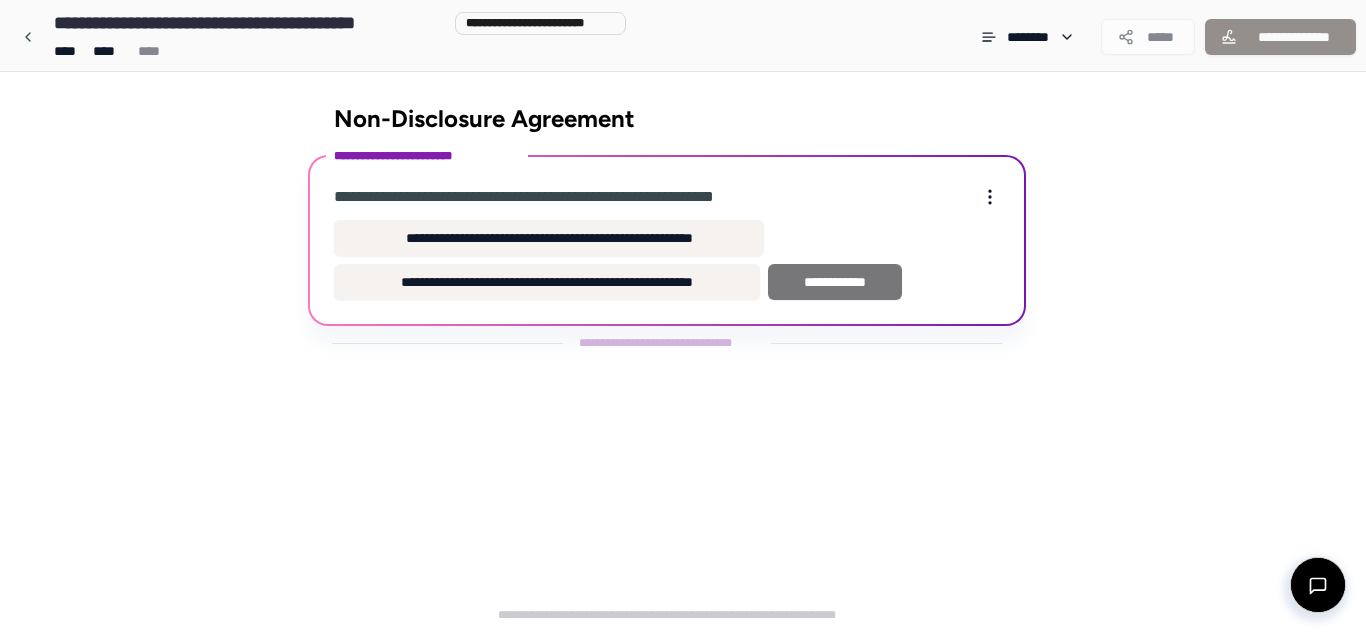 click on "**********" at bounding box center [835, 282] 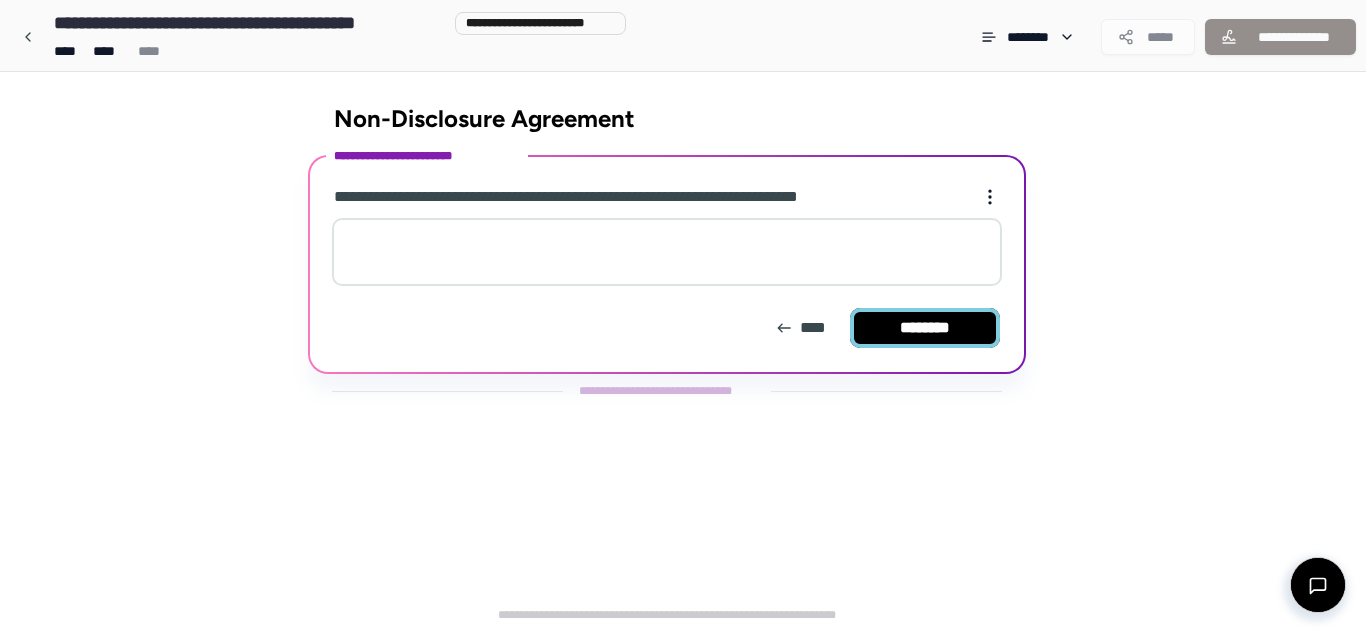 click on "********" at bounding box center (925, 328) 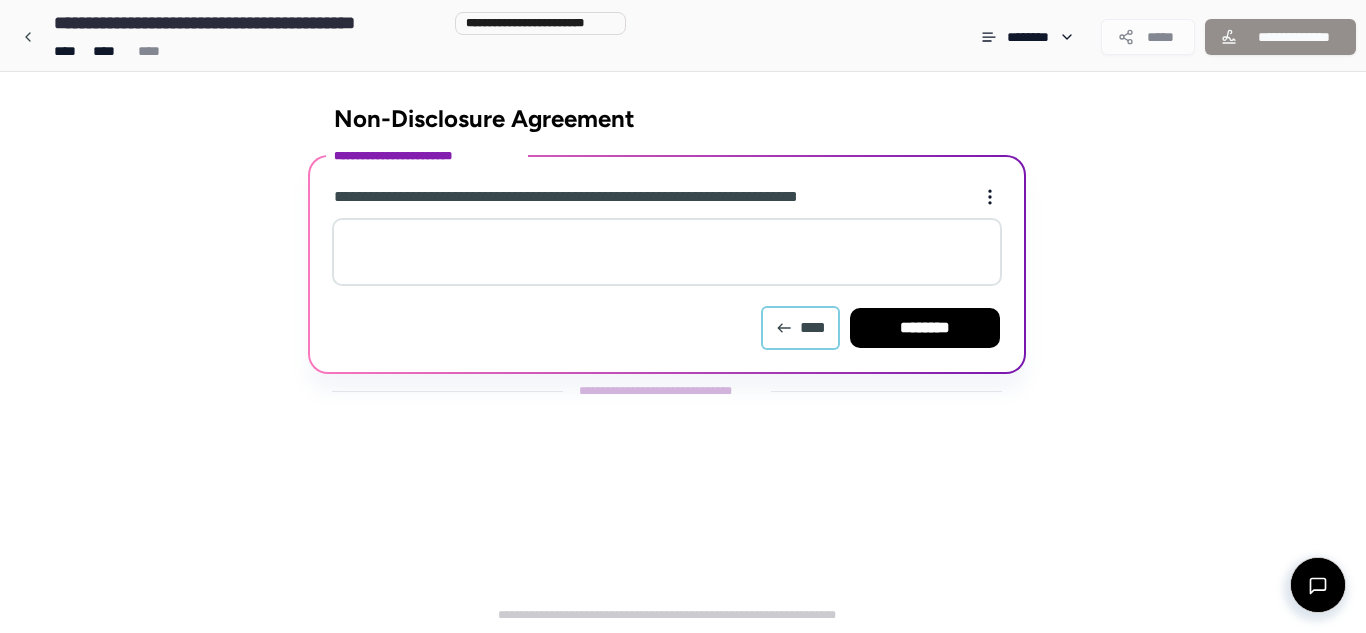 click on "****" at bounding box center (800, 328) 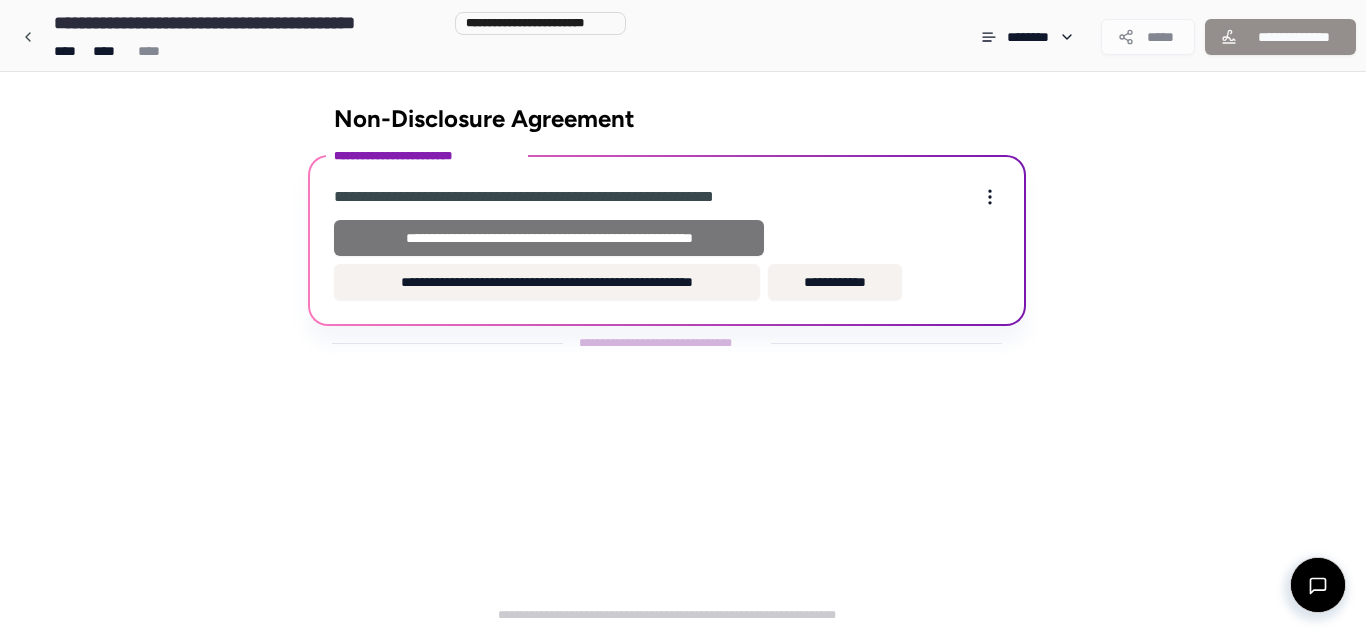 click on "**********" at bounding box center (549, 238) 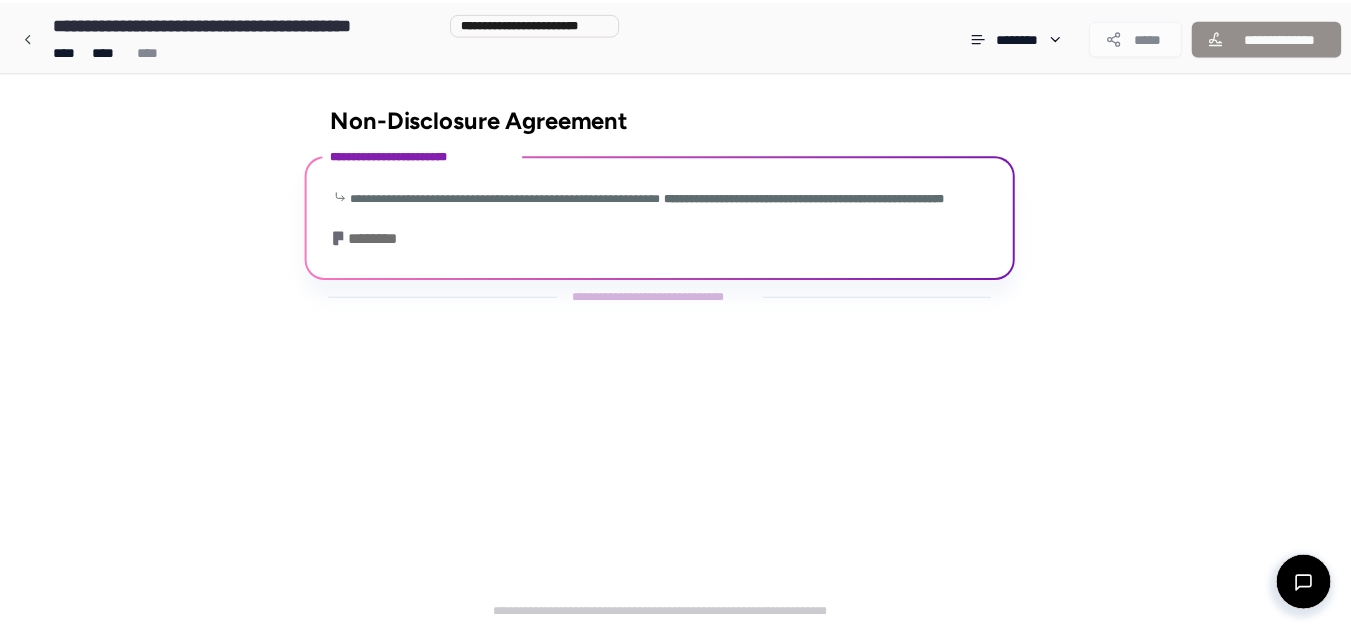 scroll, scrollTop: 125, scrollLeft: 0, axis: vertical 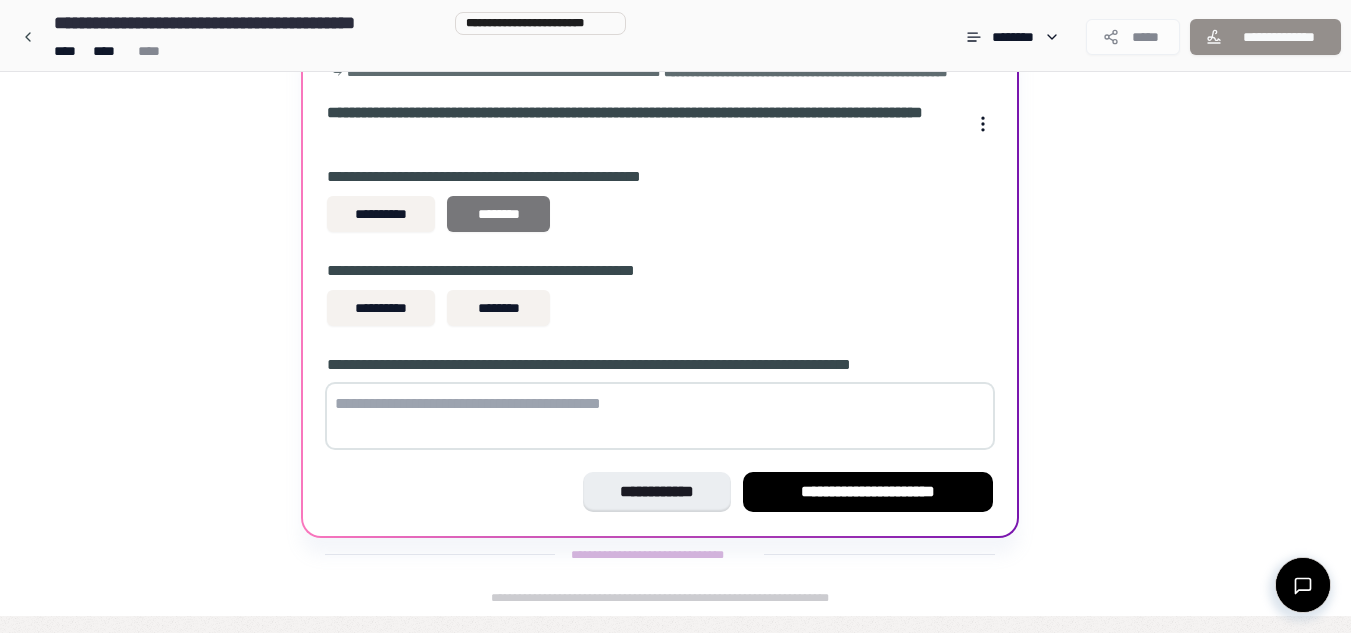 click on "********" at bounding box center (498, 214) 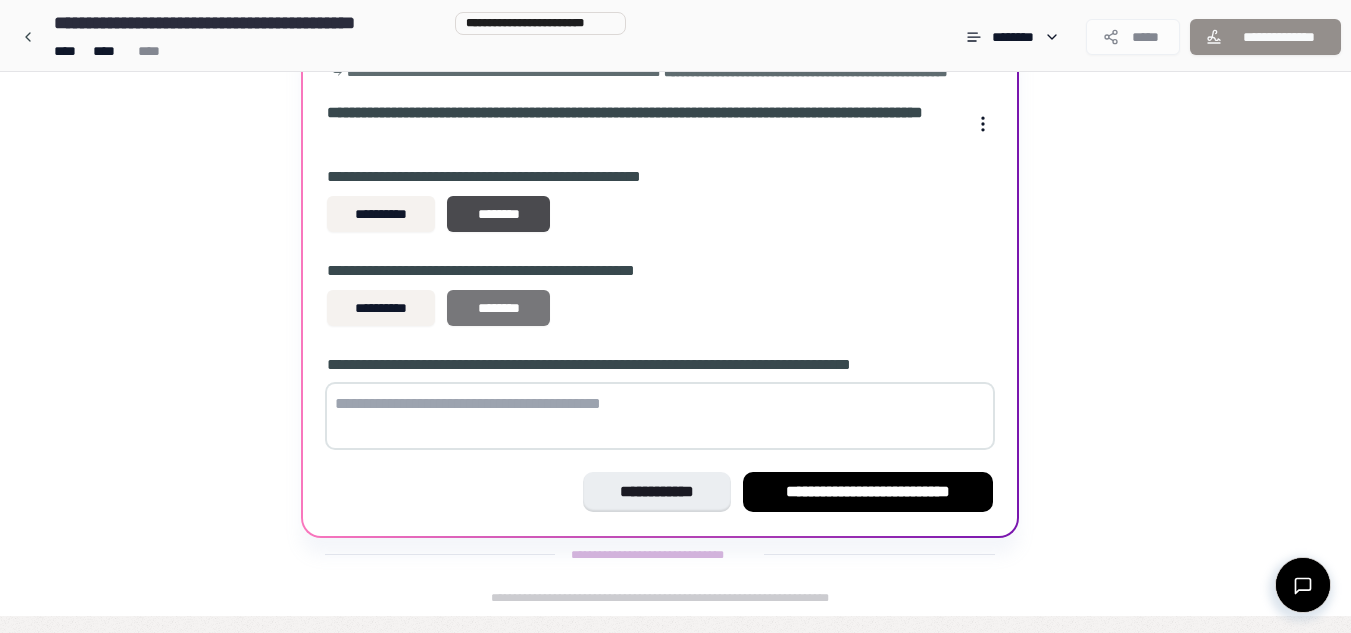 click on "********" at bounding box center (498, 308) 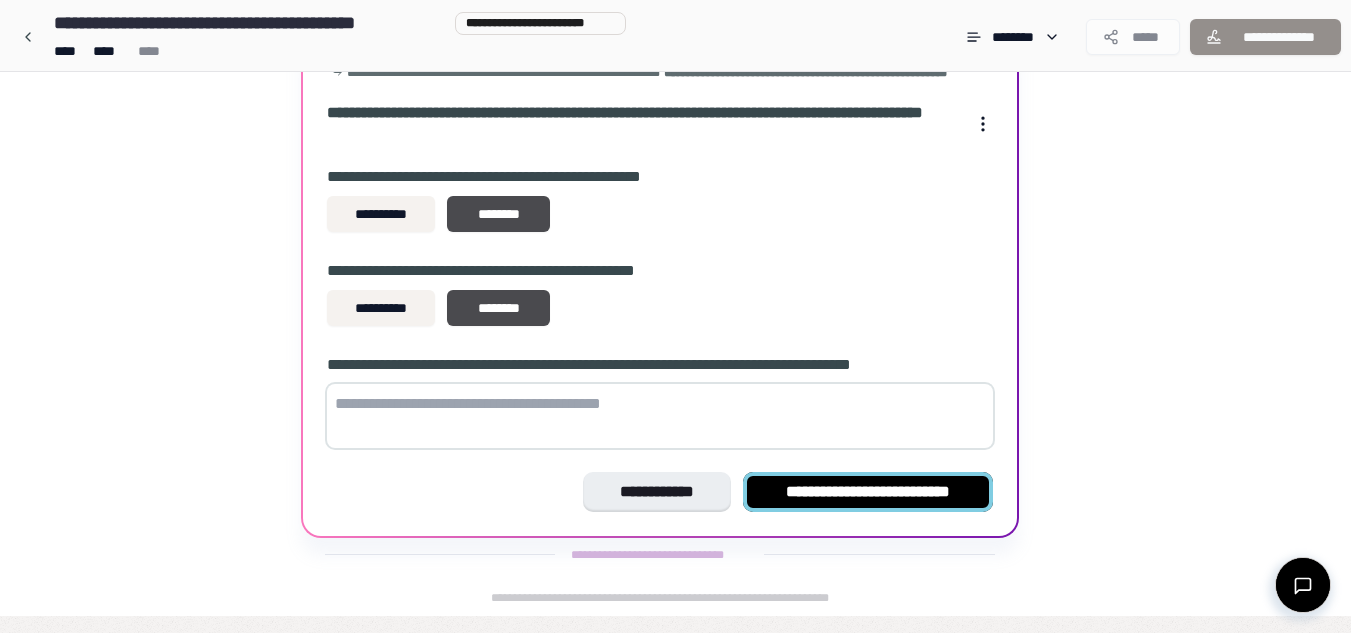 click on "**********" at bounding box center (868, 492) 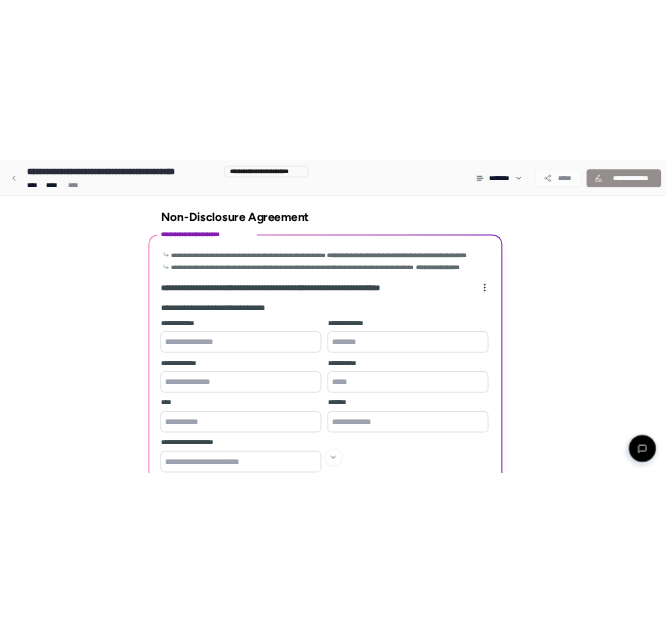 scroll, scrollTop: 0, scrollLeft: 0, axis: both 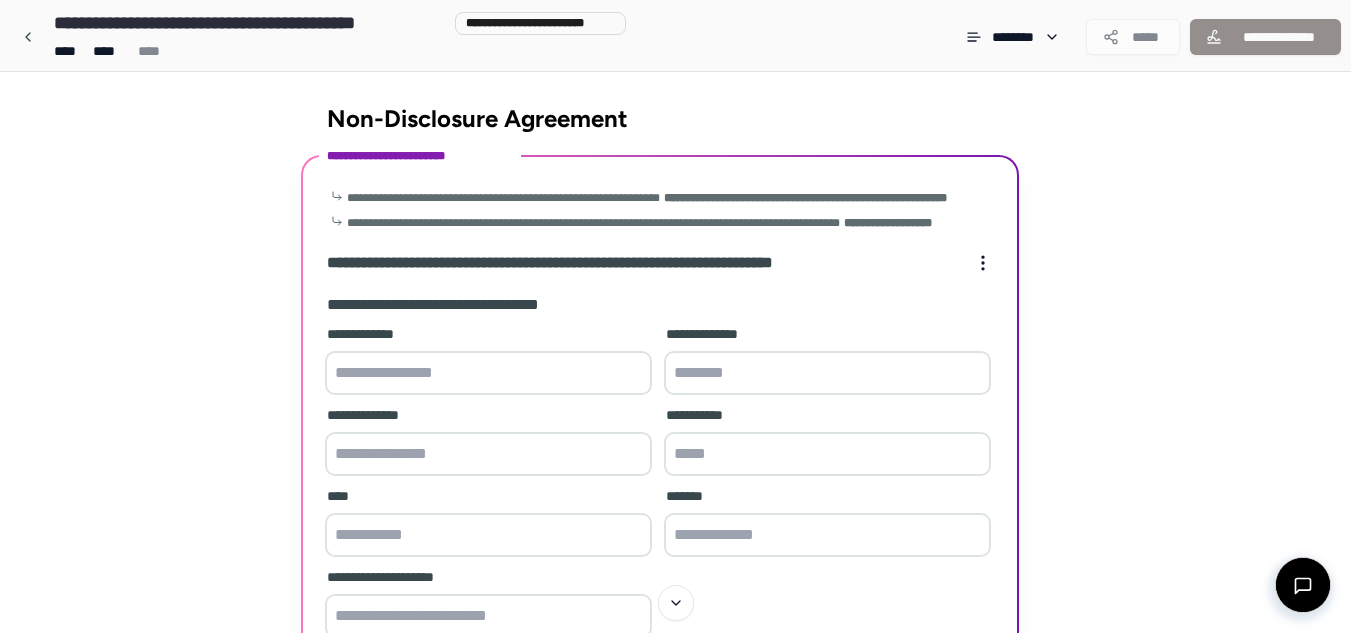 click at bounding box center (488, 373) 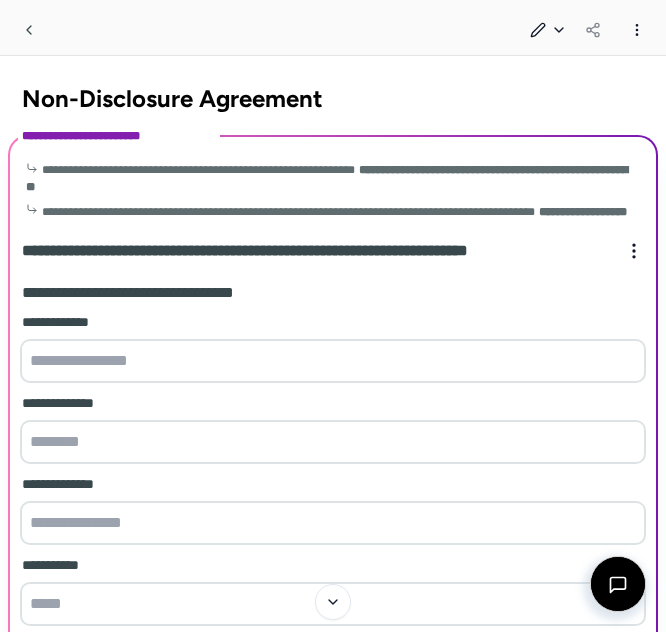 click at bounding box center (333, 361) 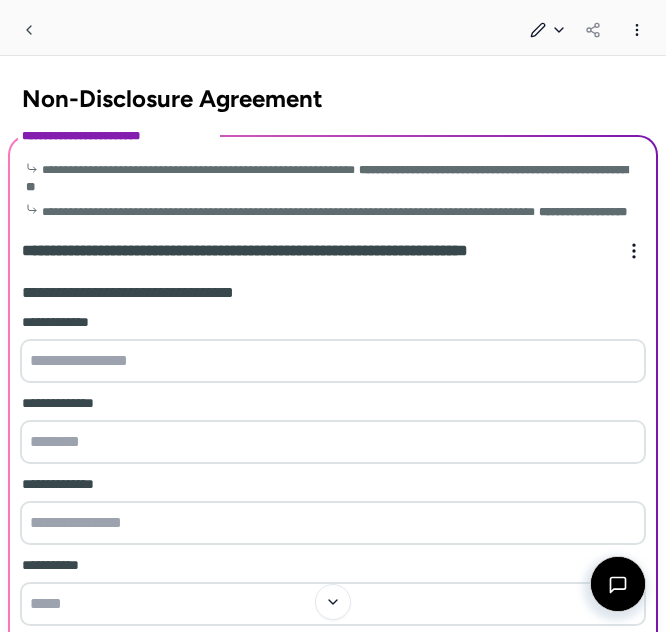 paste on "**********" 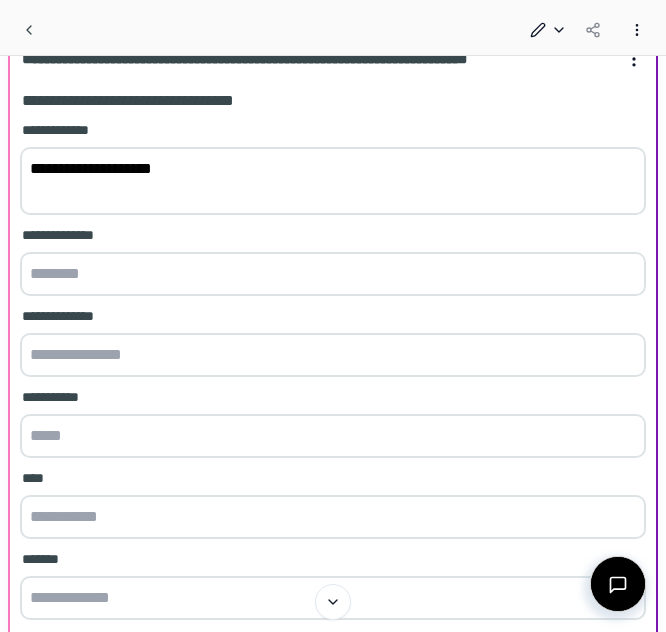 scroll, scrollTop: 200, scrollLeft: 0, axis: vertical 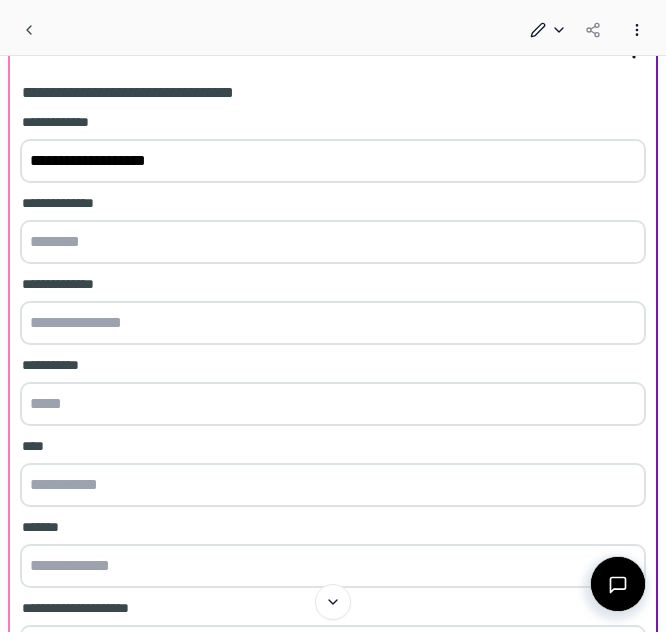 type on "**********" 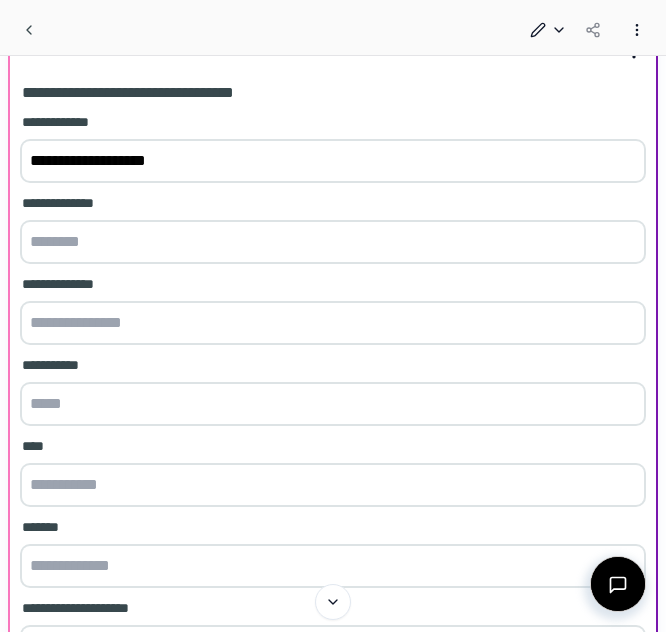 click at bounding box center (333, 242) 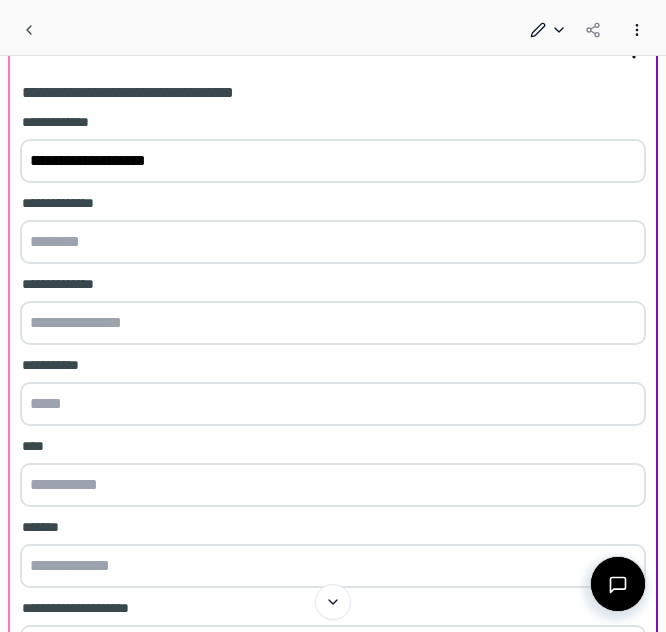 click at bounding box center [333, 323] 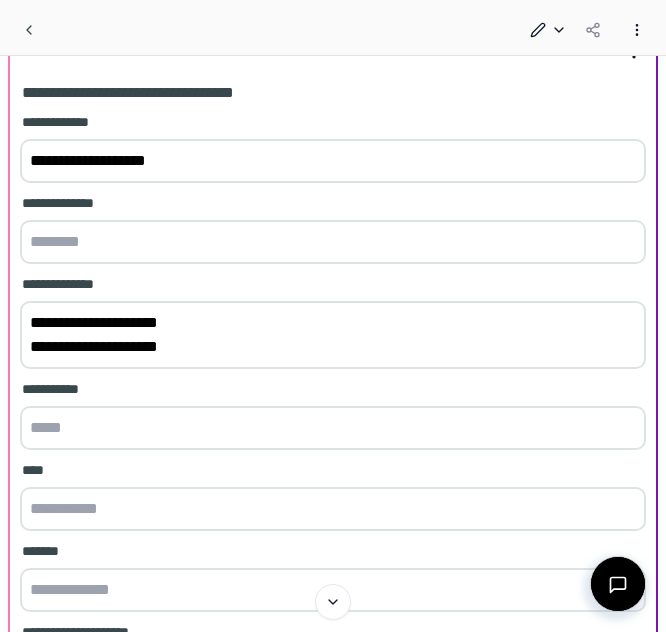 type on "**********" 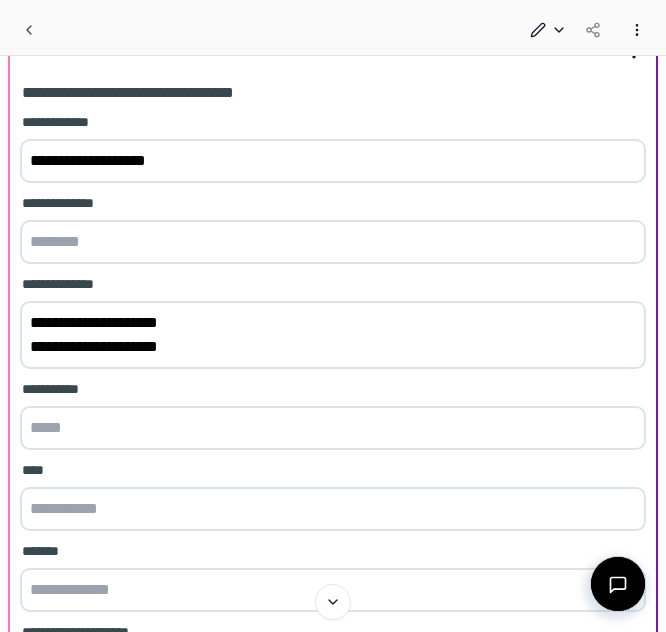 paste on "*****" 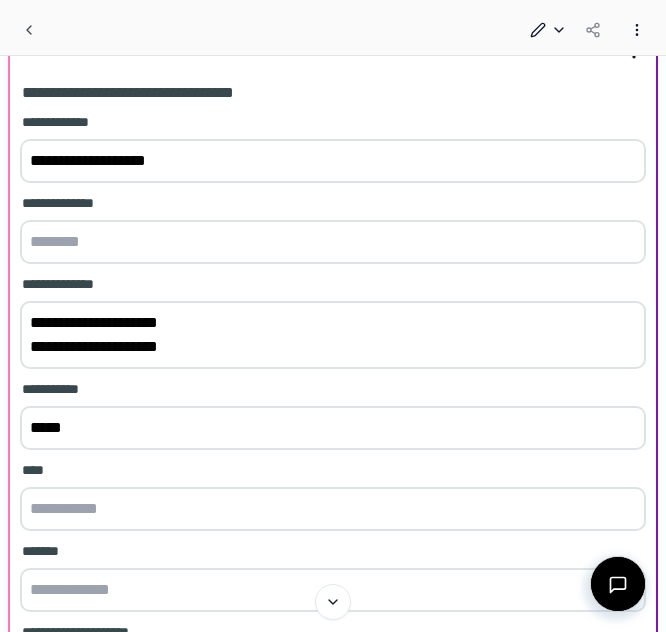 type on "*****" 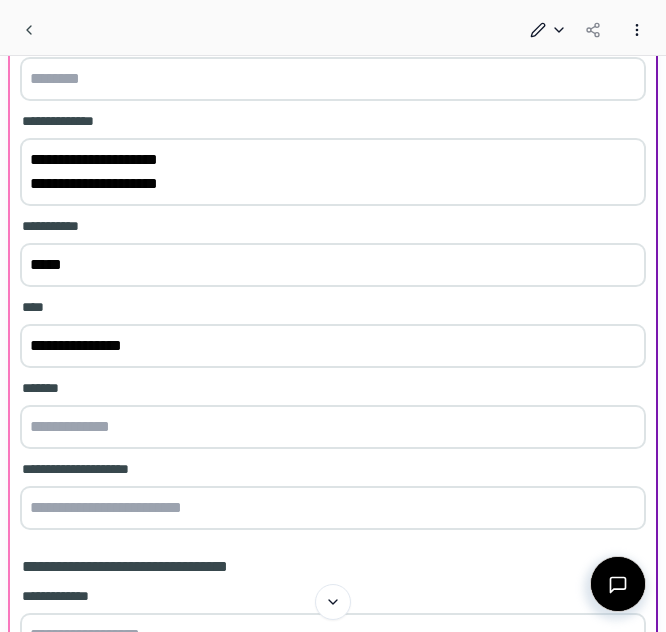 scroll, scrollTop: 400, scrollLeft: 0, axis: vertical 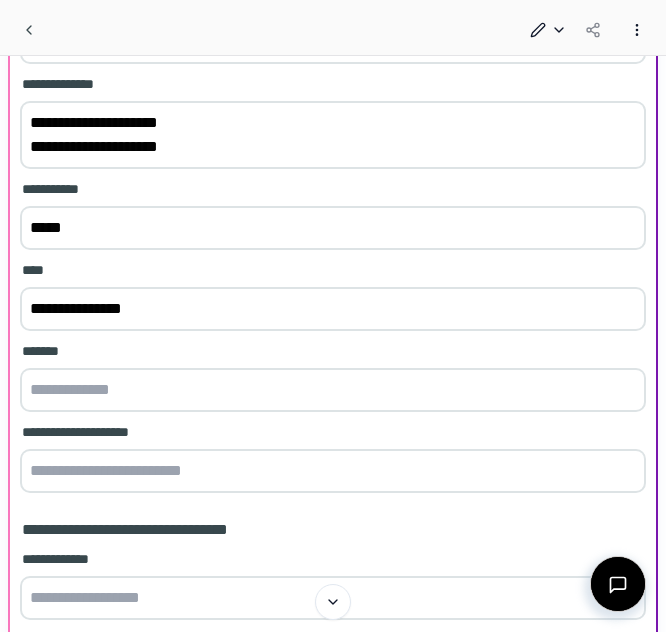 type on "**********" 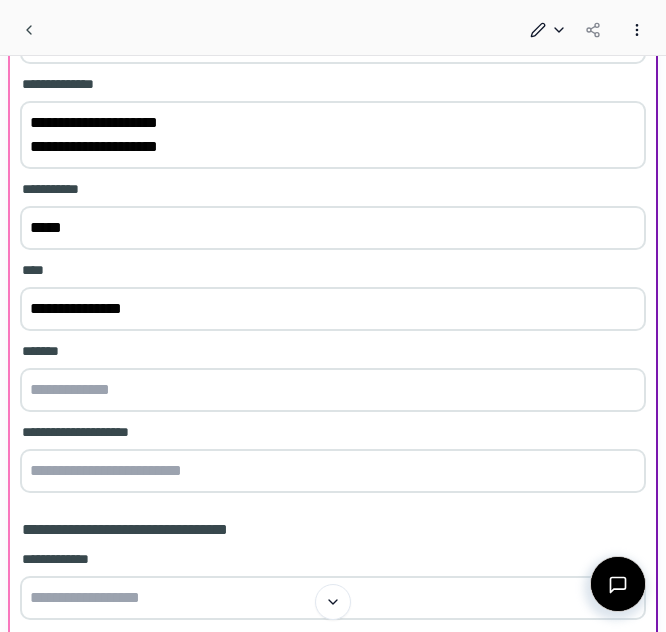 click at bounding box center (333, 390) 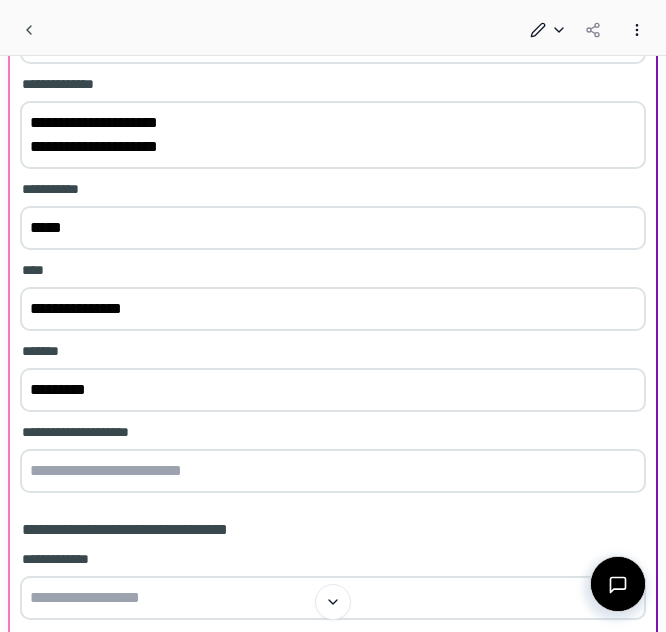 type on "*********" 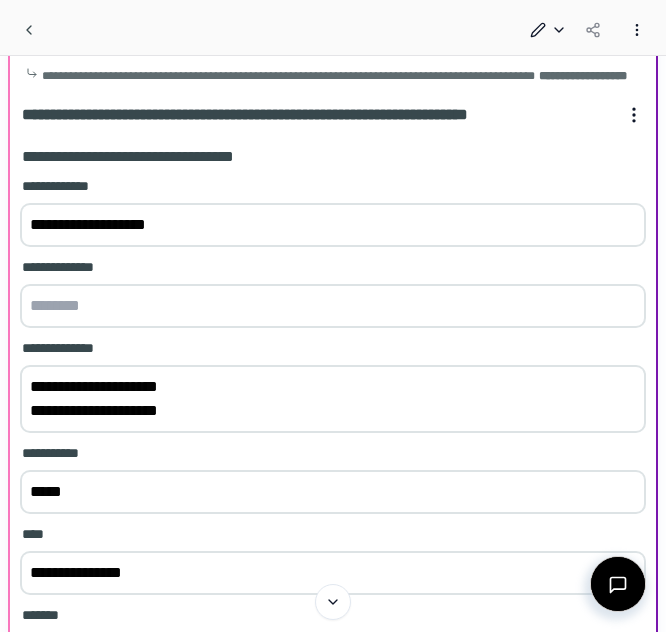 scroll, scrollTop: 100, scrollLeft: 0, axis: vertical 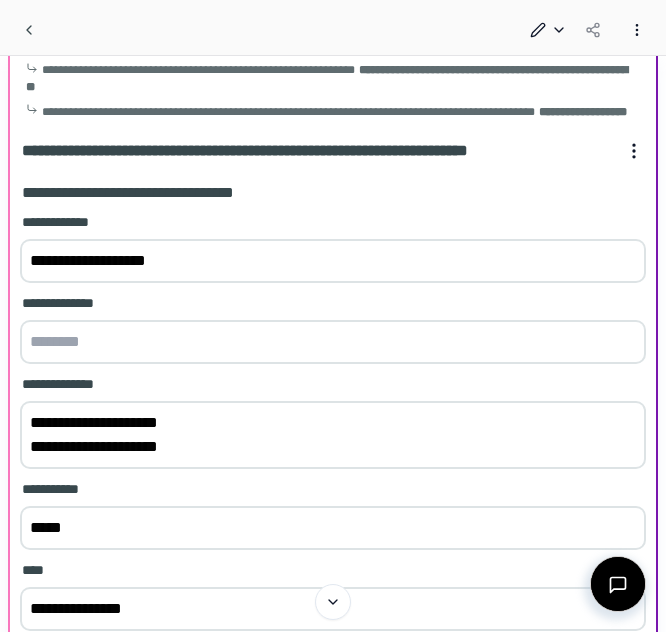 type on "**********" 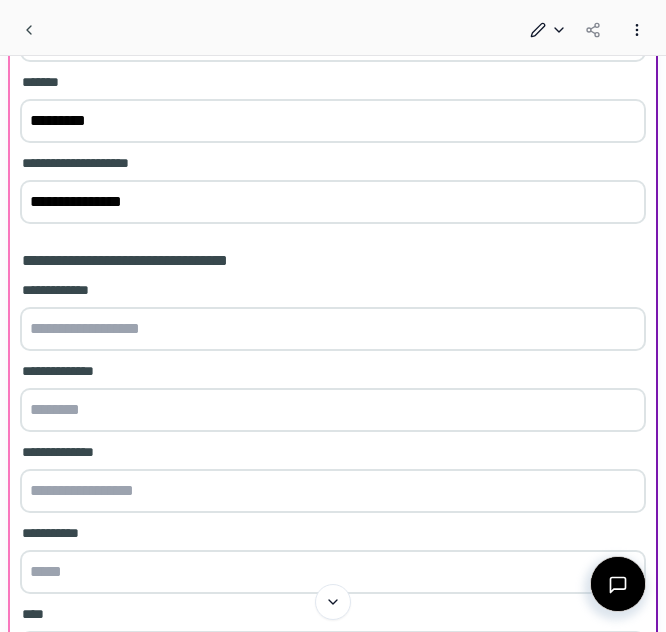 scroll, scrollTop: 700, scrollLeft: 0, axis: vertical 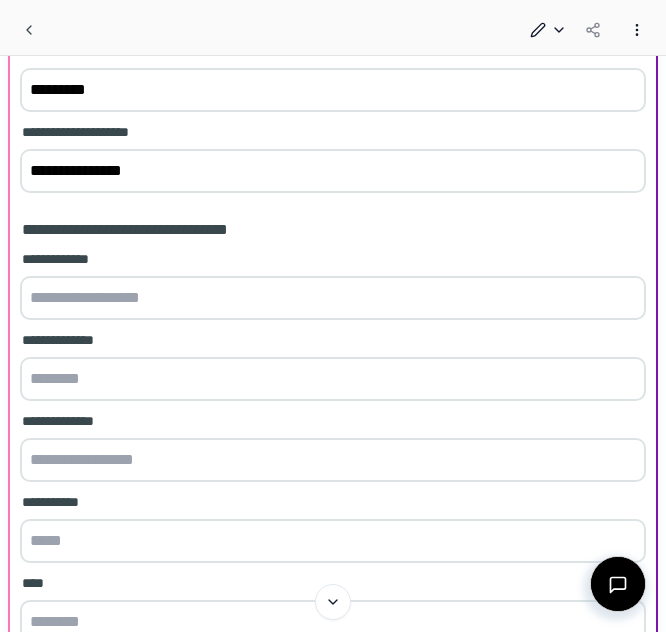 type on "*" 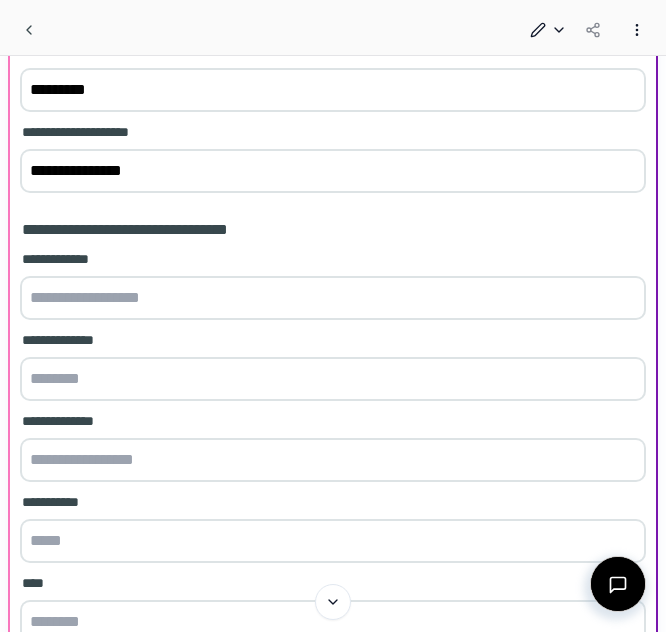 click at bounding box center (333, 298) 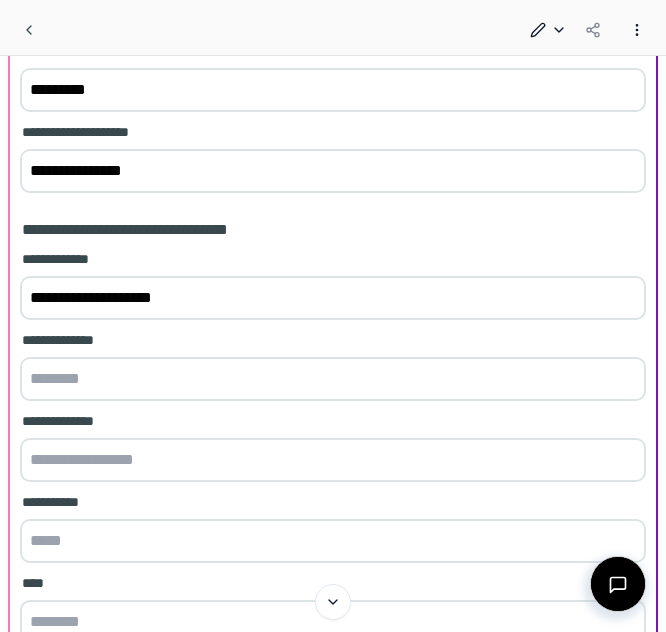 type on "**********" 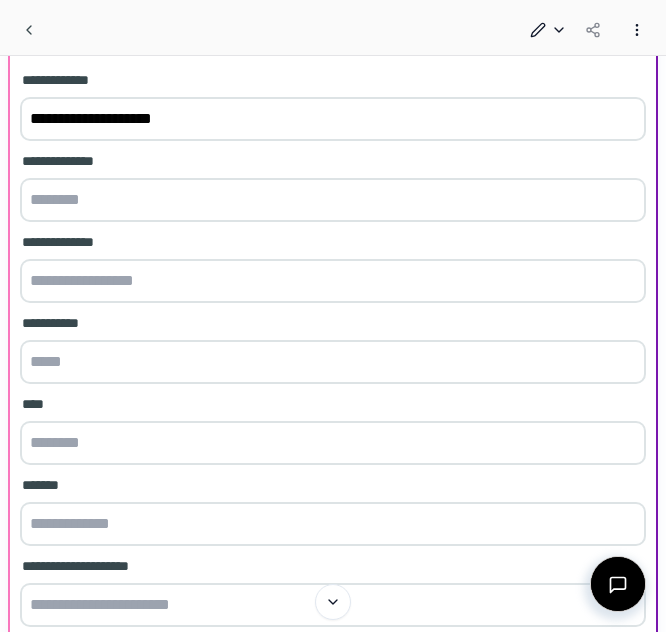 scroll, scrollTop: 900, scrollLeft: 0, axis: vertical 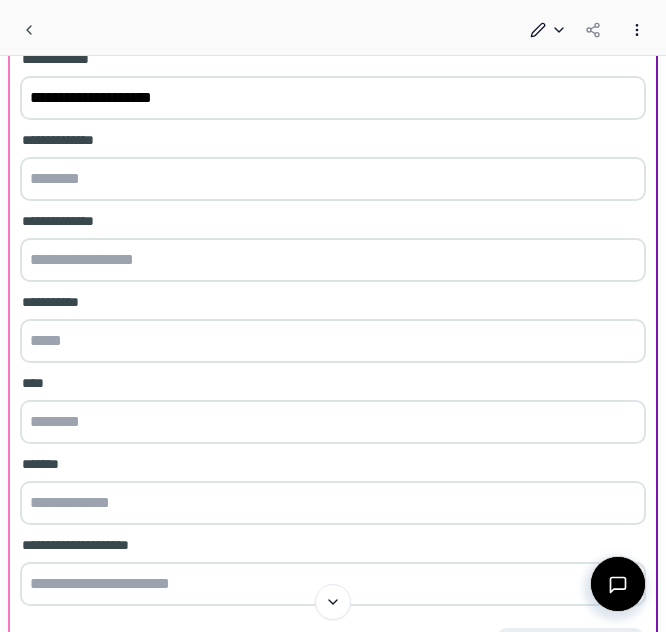 click at bounding box center (333, 179) 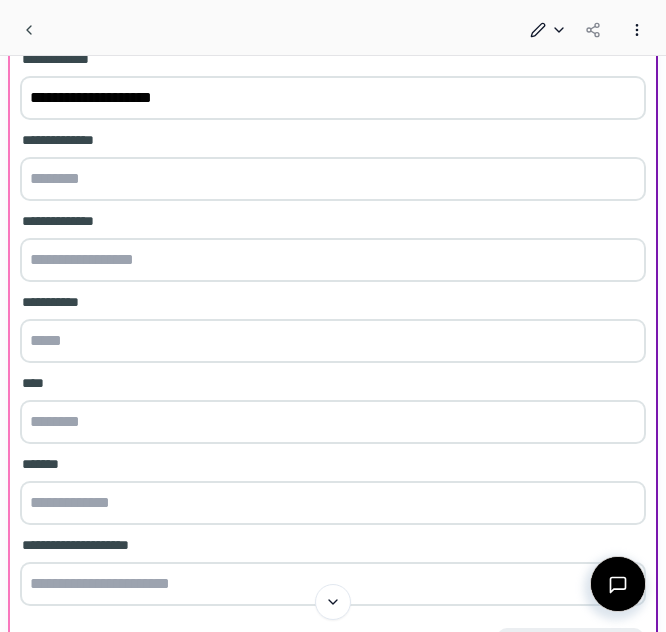 paste on "**********" 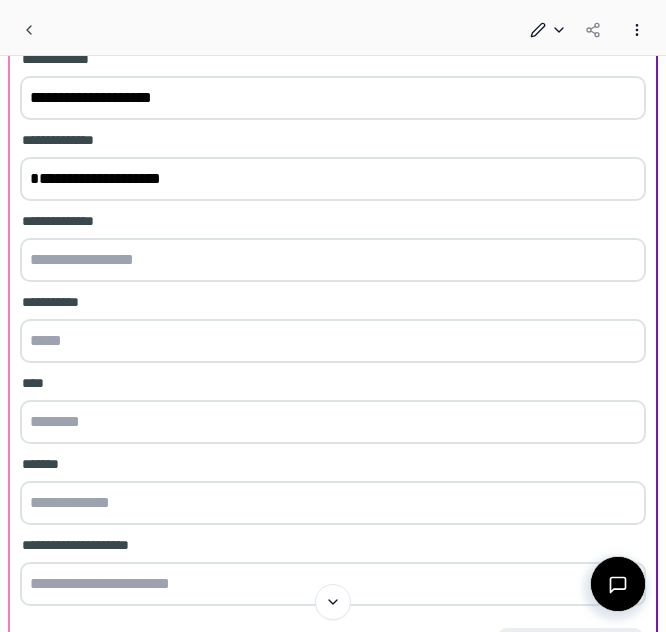 type on "**********" 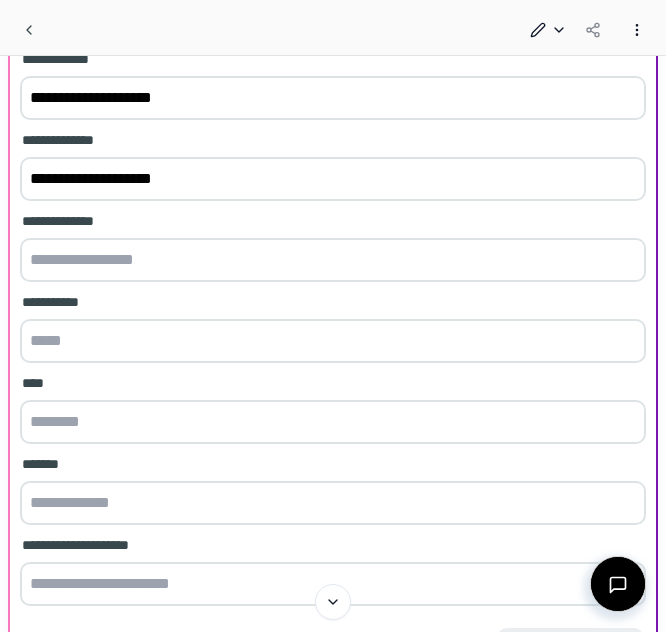 click at bounding box center (333, 260) 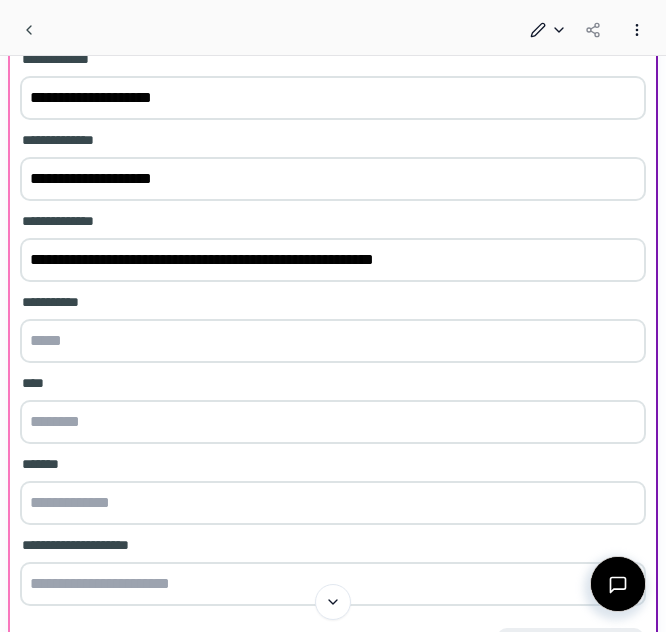type on "**********" 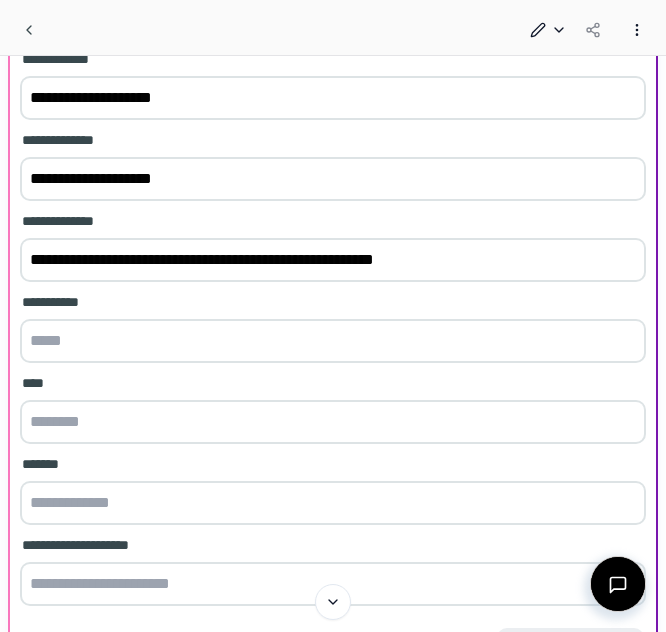 click at bounding box center [333, 341] 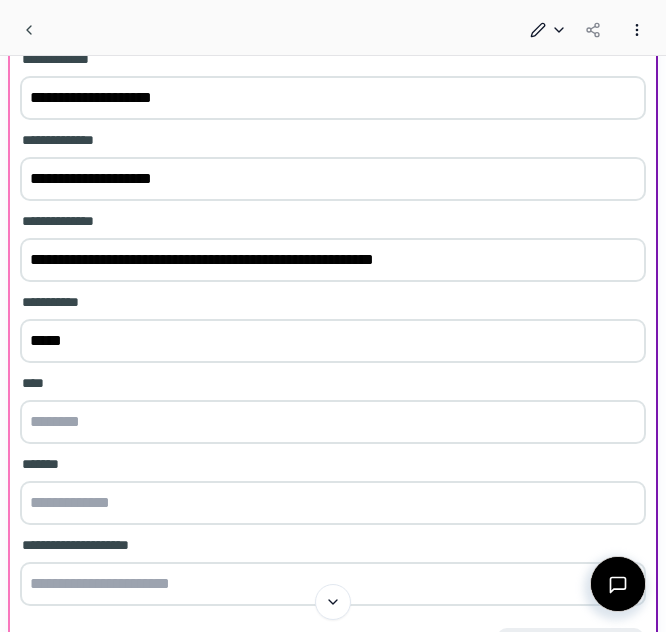 type on "*****" 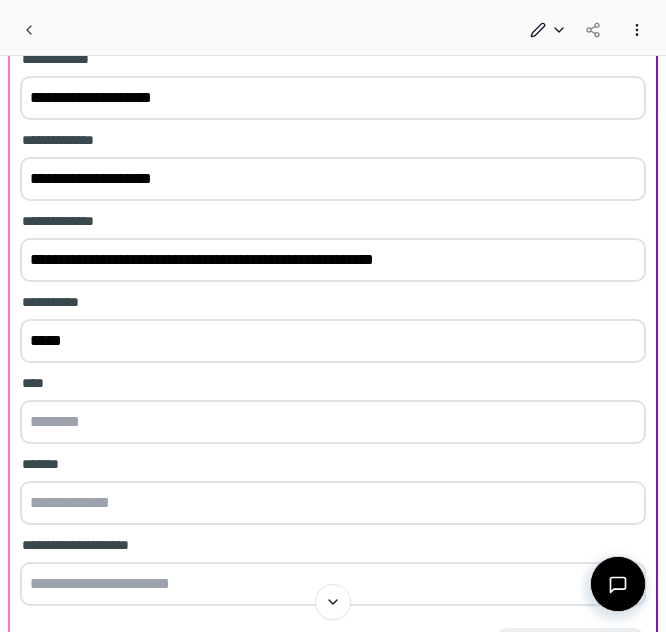 click at bounding box center (333, 422) 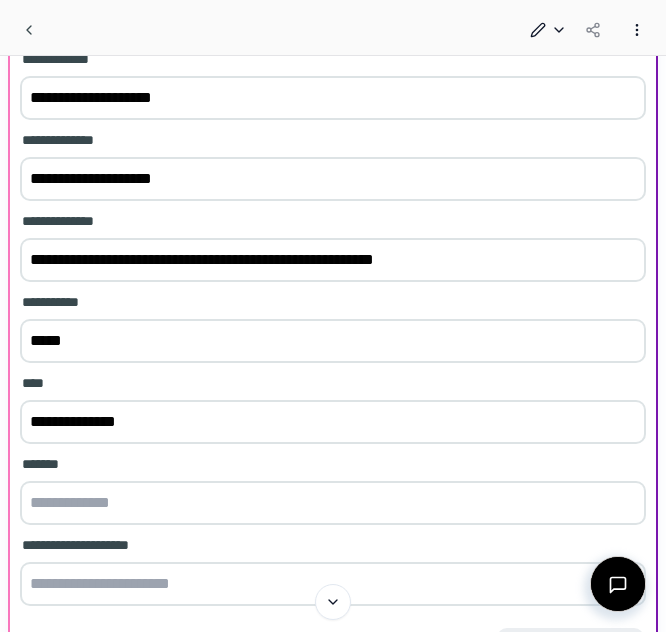 click on "**********" at bounding box center (333, 422) 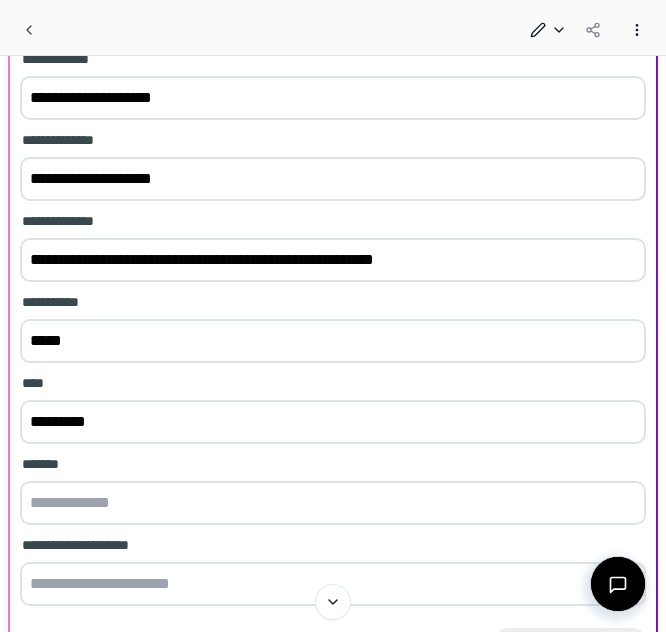 type on "*********" 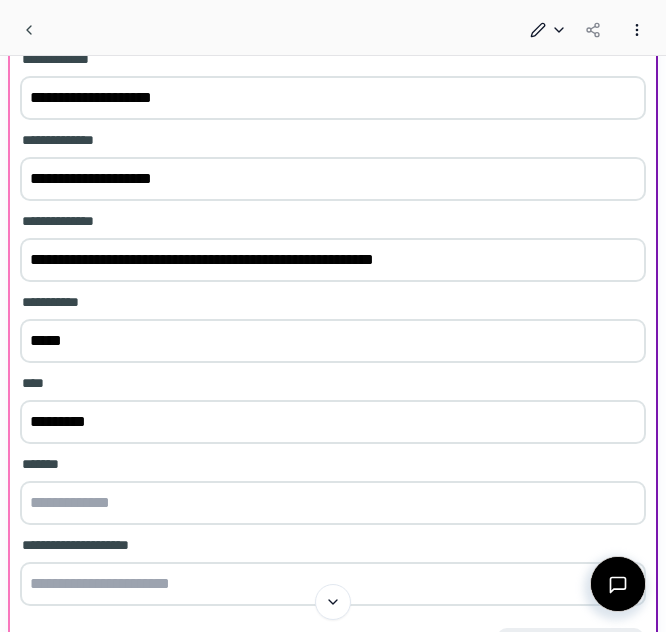 click at bounding box center (333, 503) 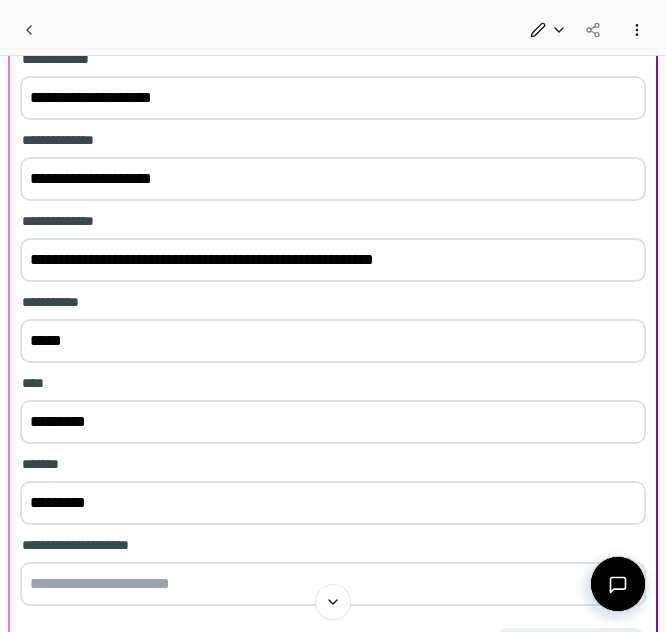 type on "*********" 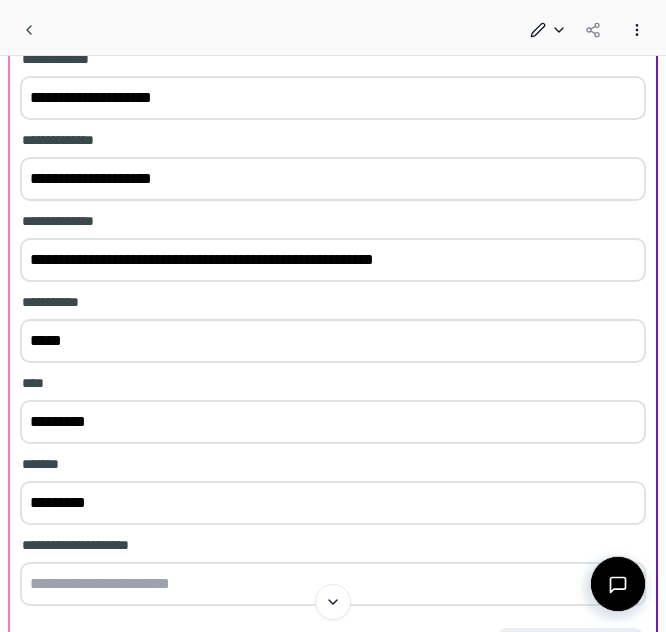 click at bounding box center (333, 584) 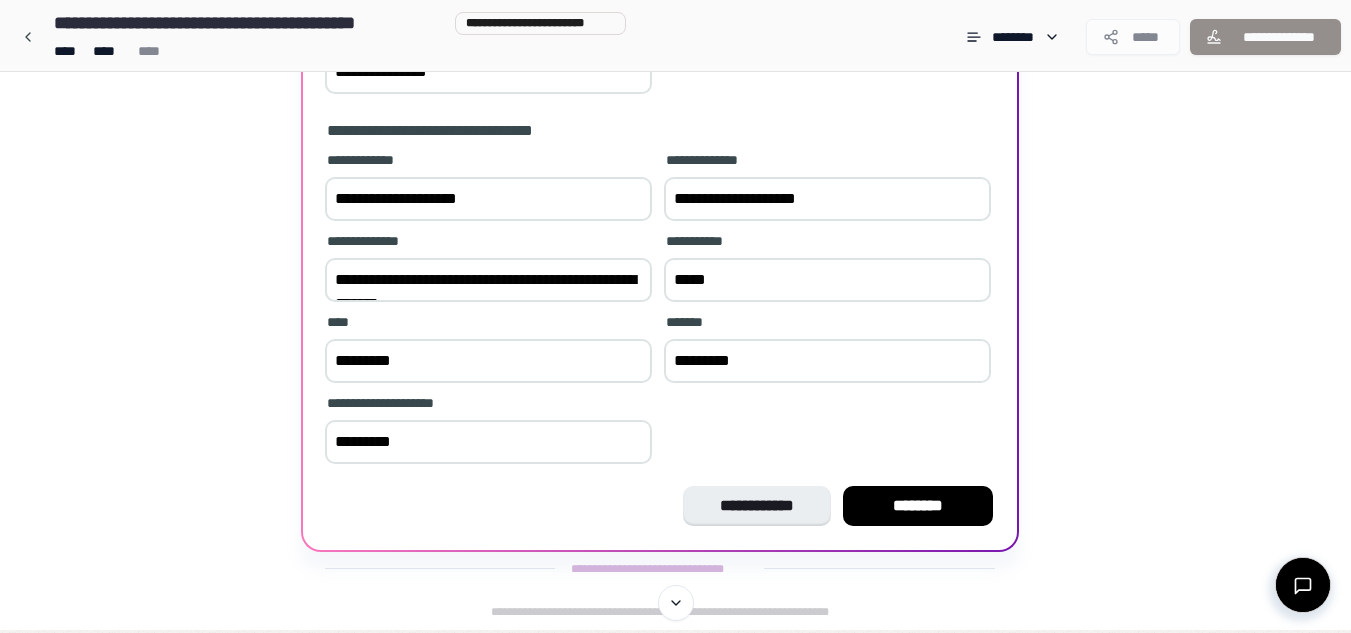 scroll, scrollTop: 582, scrollLeft: 0, axis: vertical 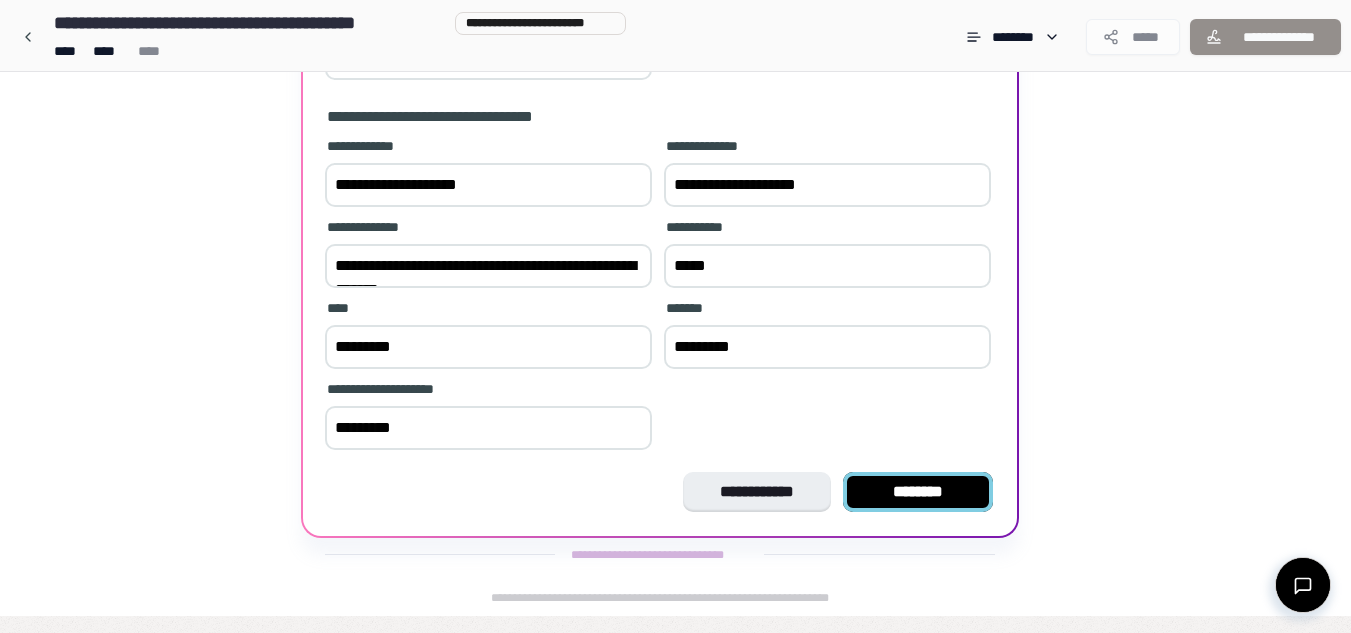 type on "*********" 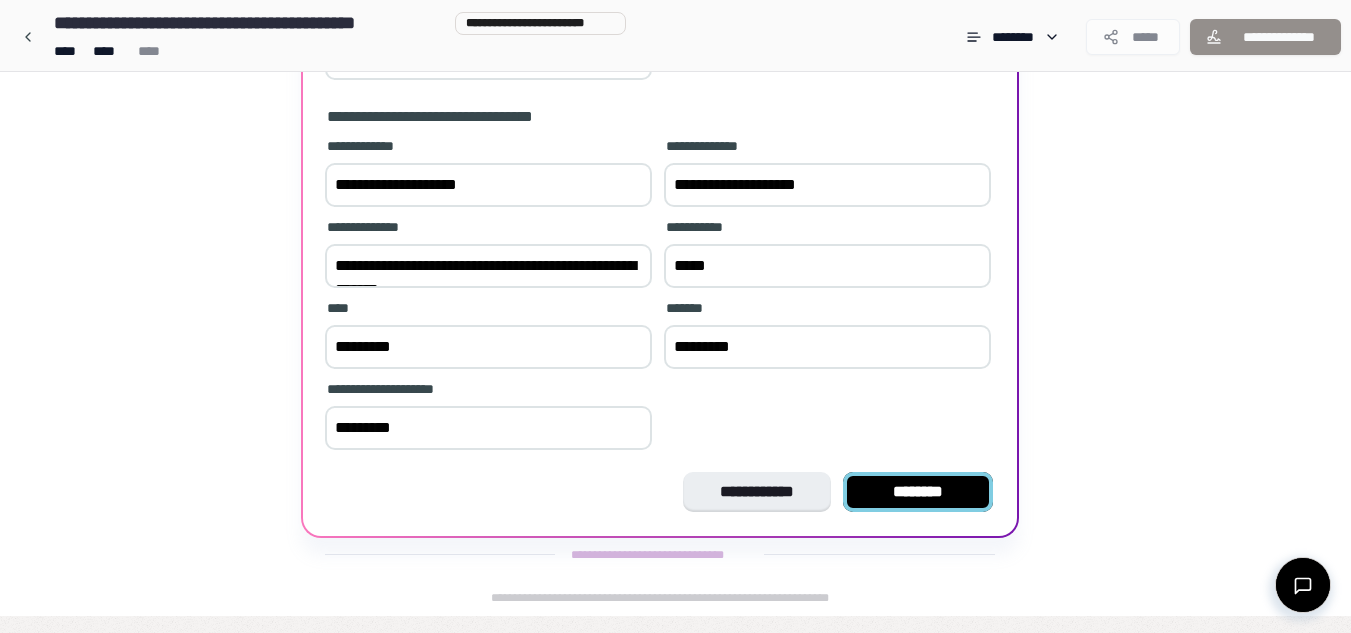 click on "********" at bounding box center [918, 492] 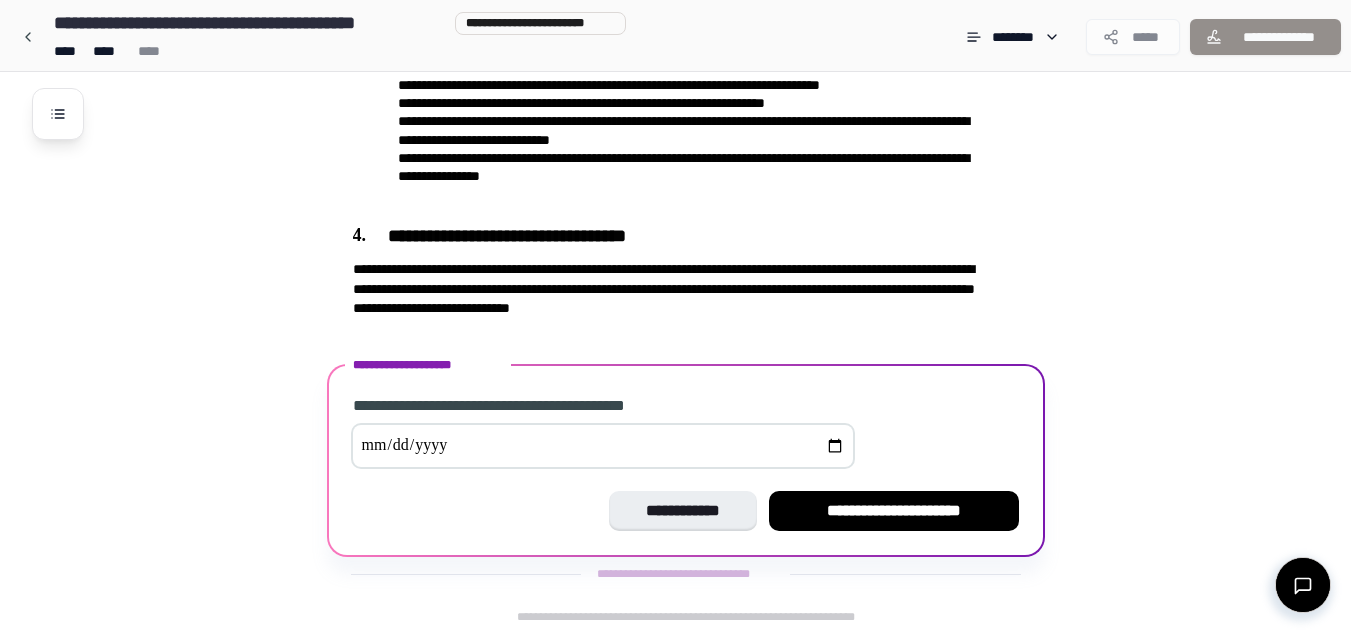 scroll, scrollTop: 911, scrollLeft: 0, axis: vertical 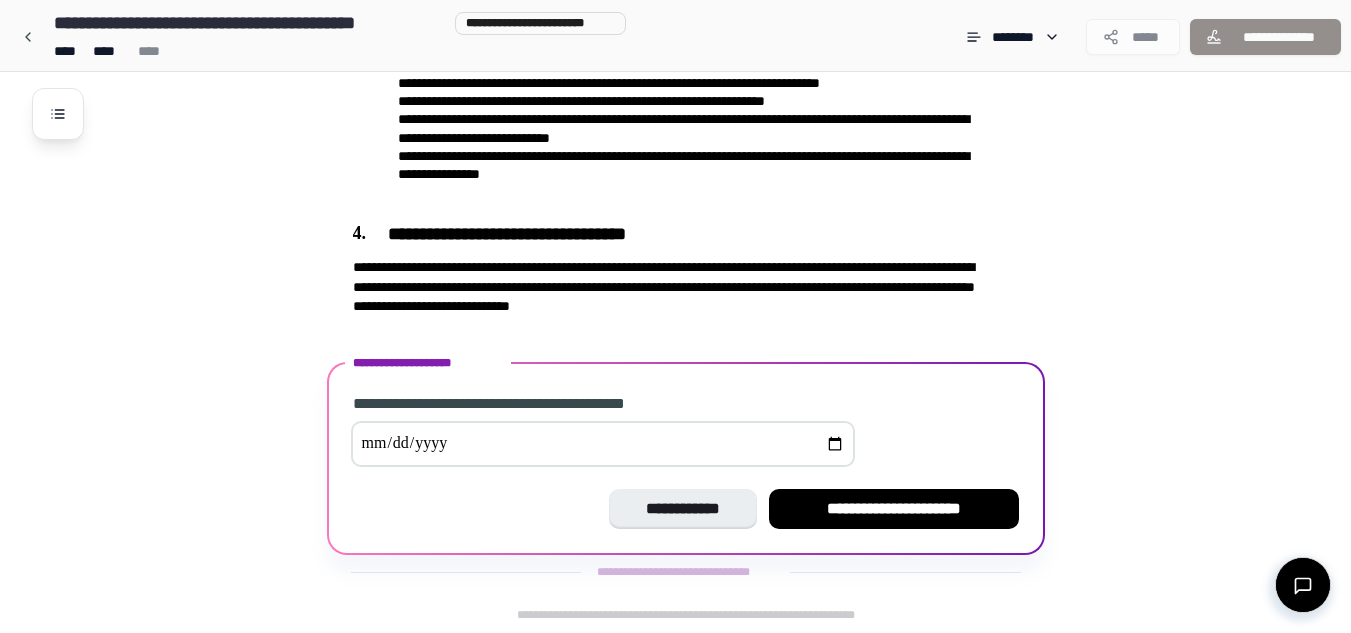 click at bounding box center (603, 444) 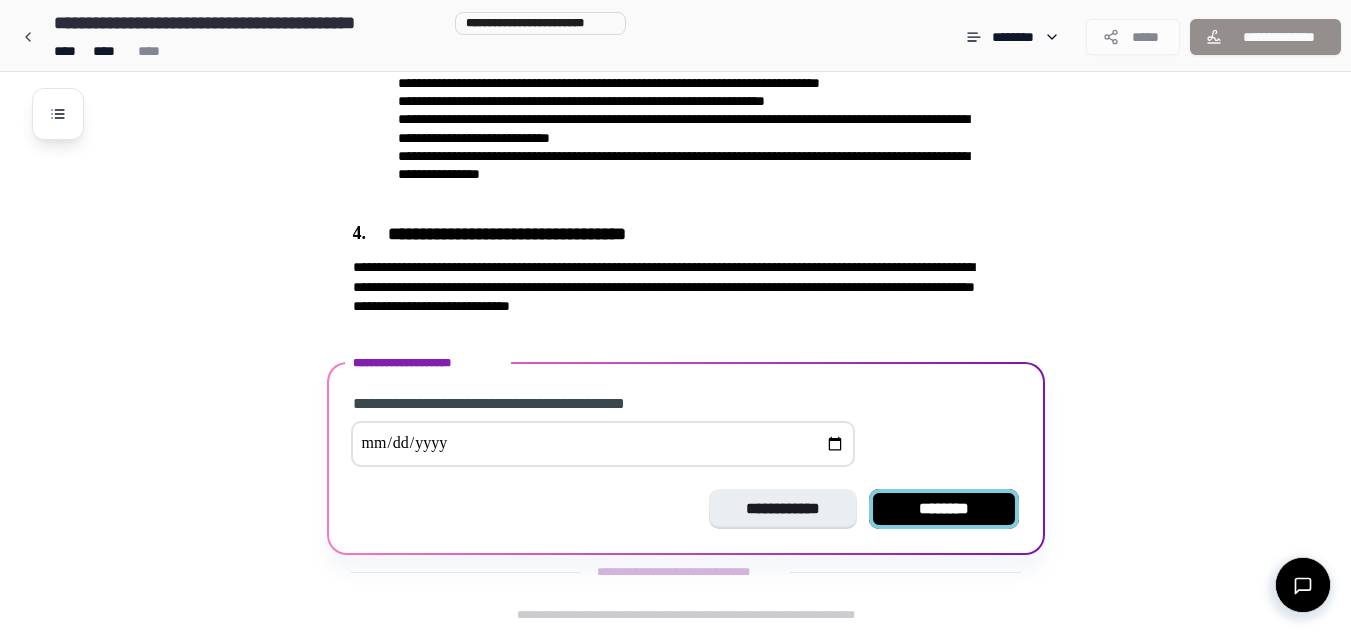 click on "********" at bounding box center [944, 509] 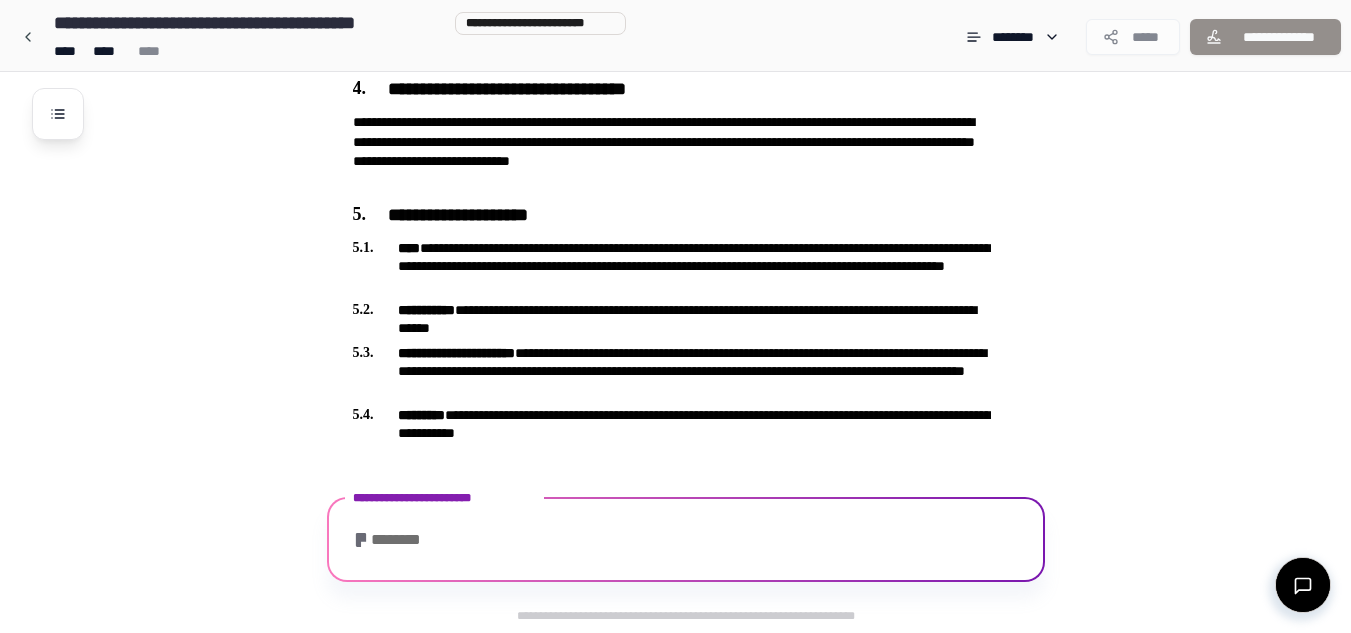 scroll, scrollTop: 1195, scrollLeft: 0, axis: vertical 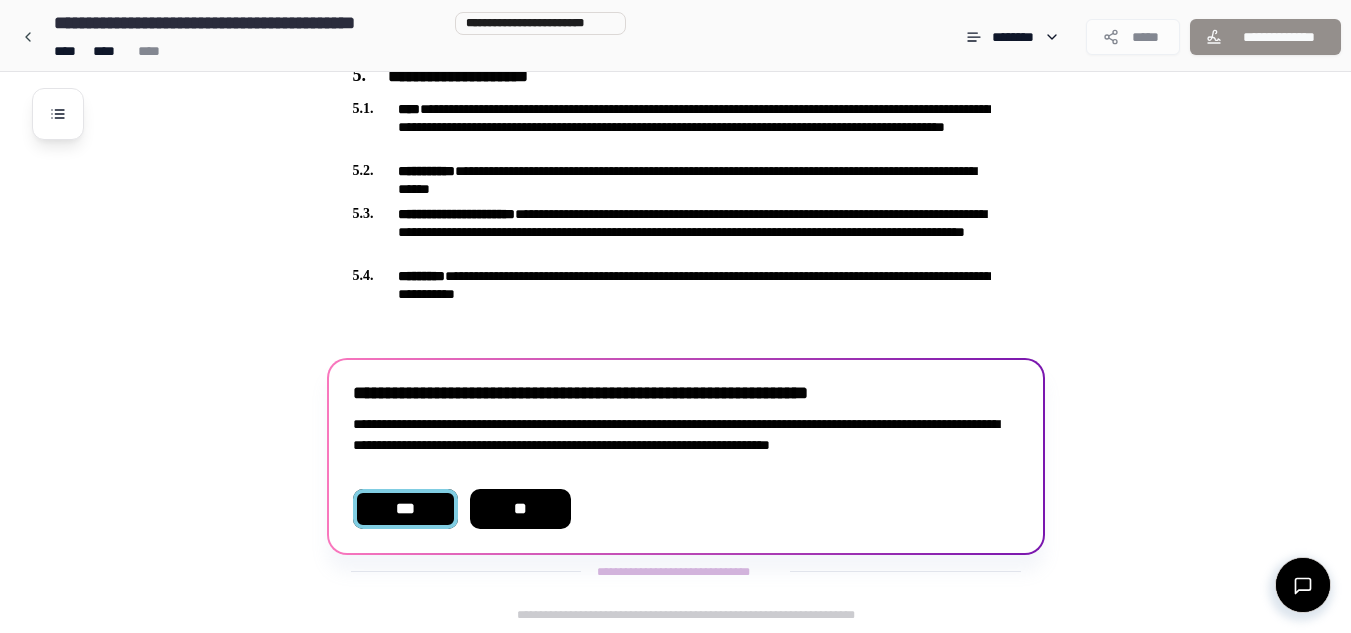 click on "***" at bounding box center (405, 509) 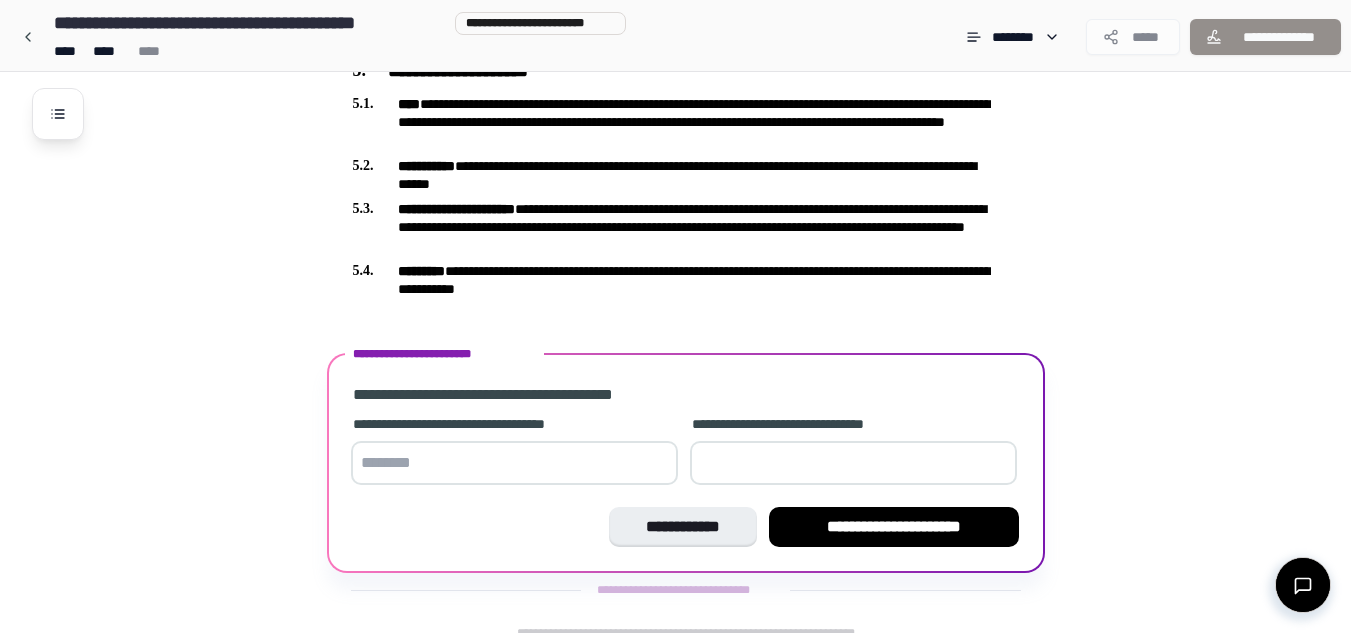 scroll, scrollTop: 1218, scrollLeft: 0, axis: vertical 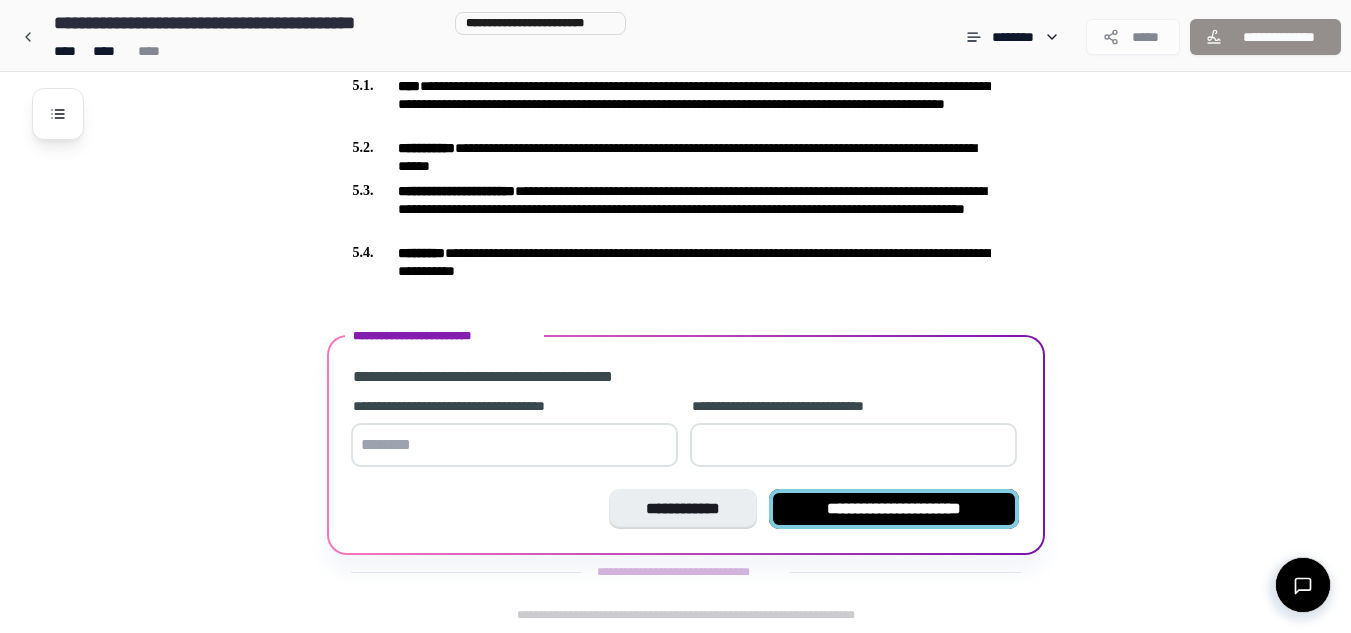 click on "**********" at bounding box center (894, 509) 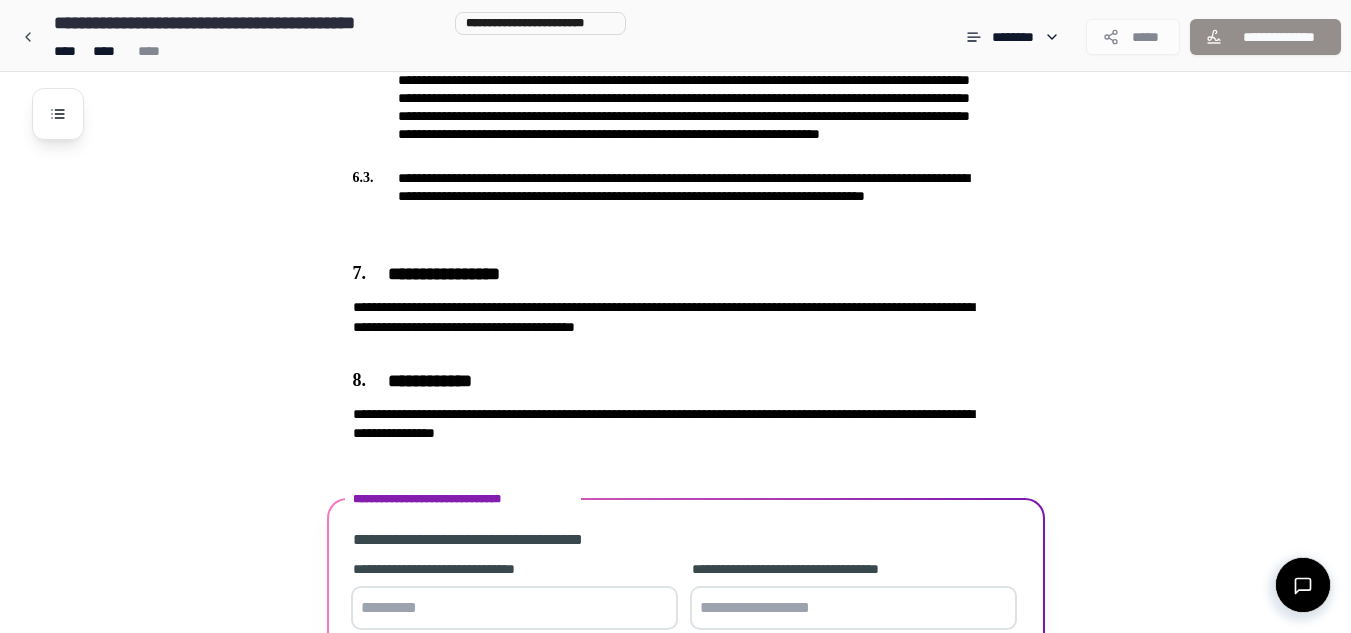 scroll, scrollTop: 1800, scrollLeft: 0, axis: vertical 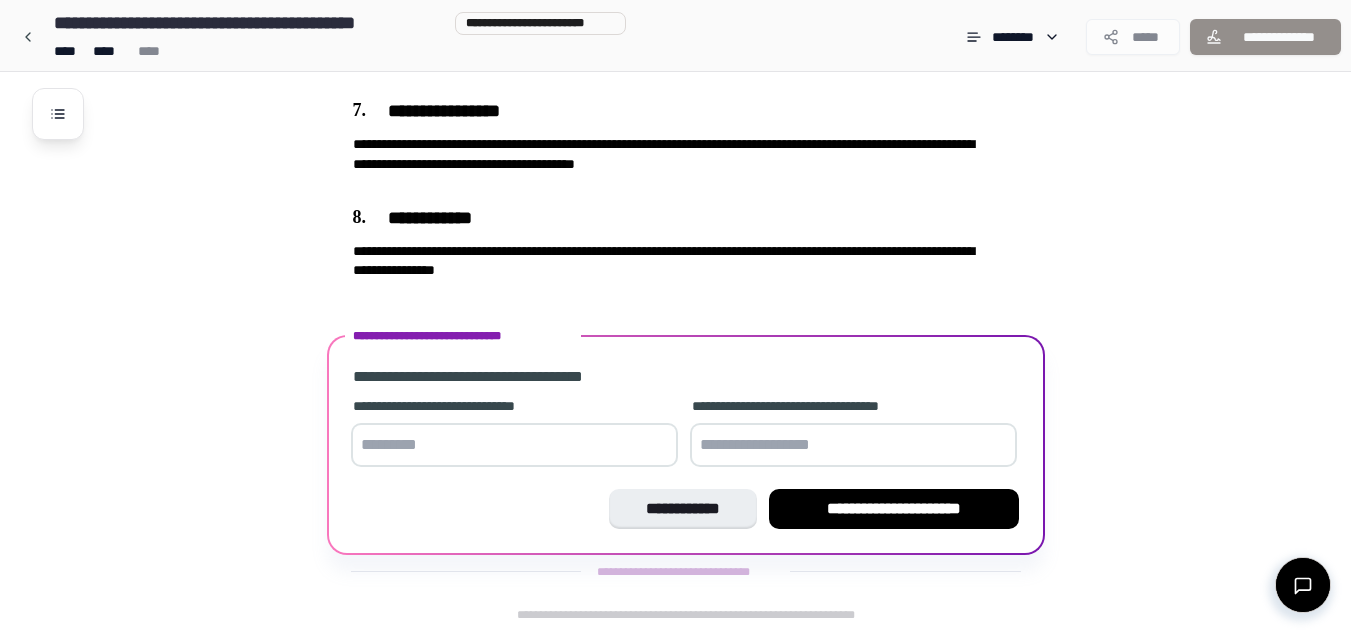 click at bounding box center [514, 445] 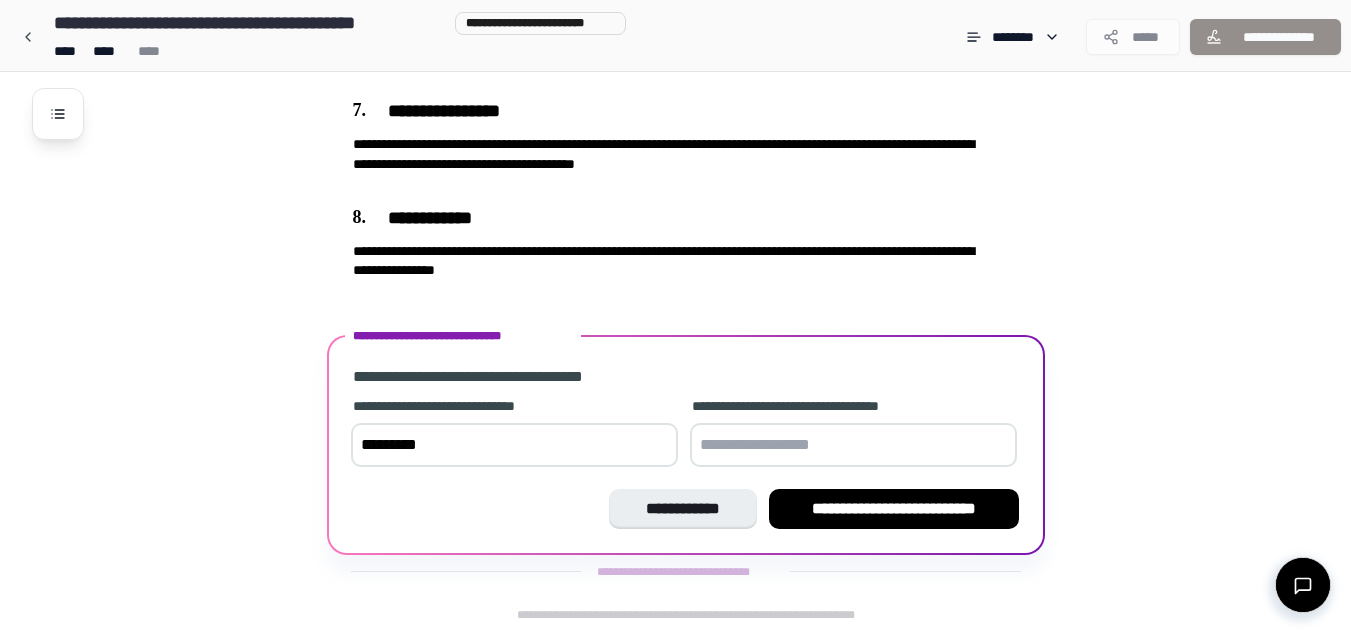 type on "*********" 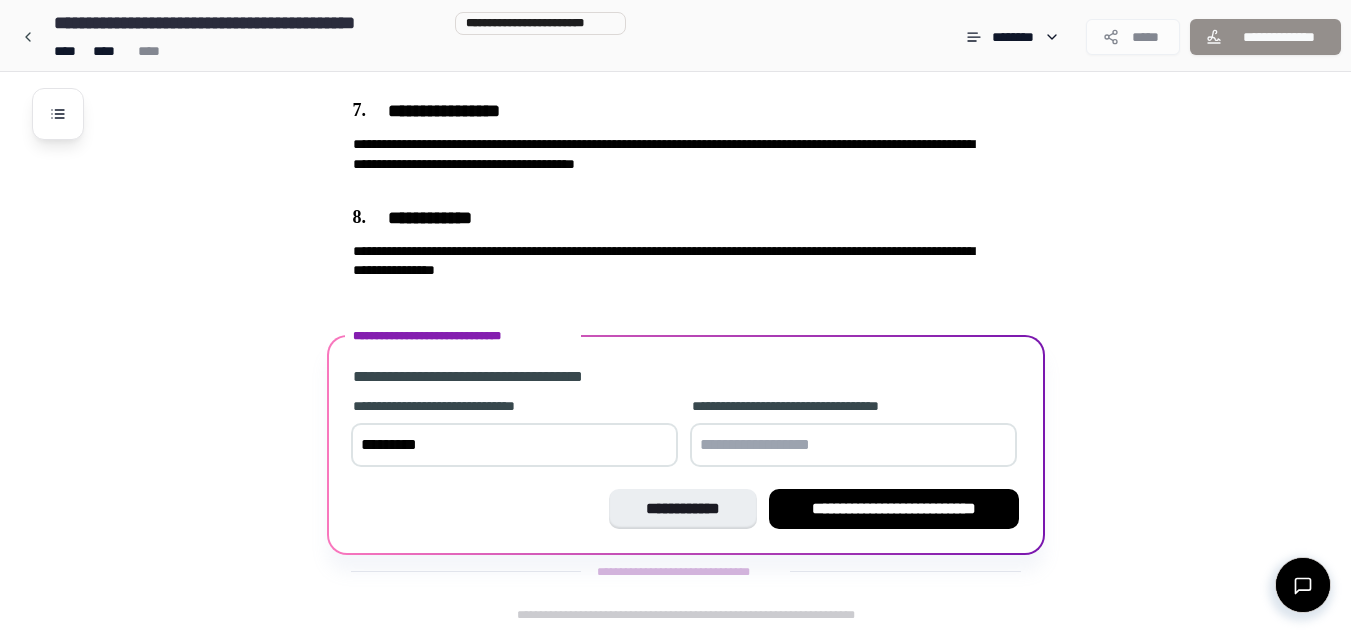 click at bounding box center [853, 445] 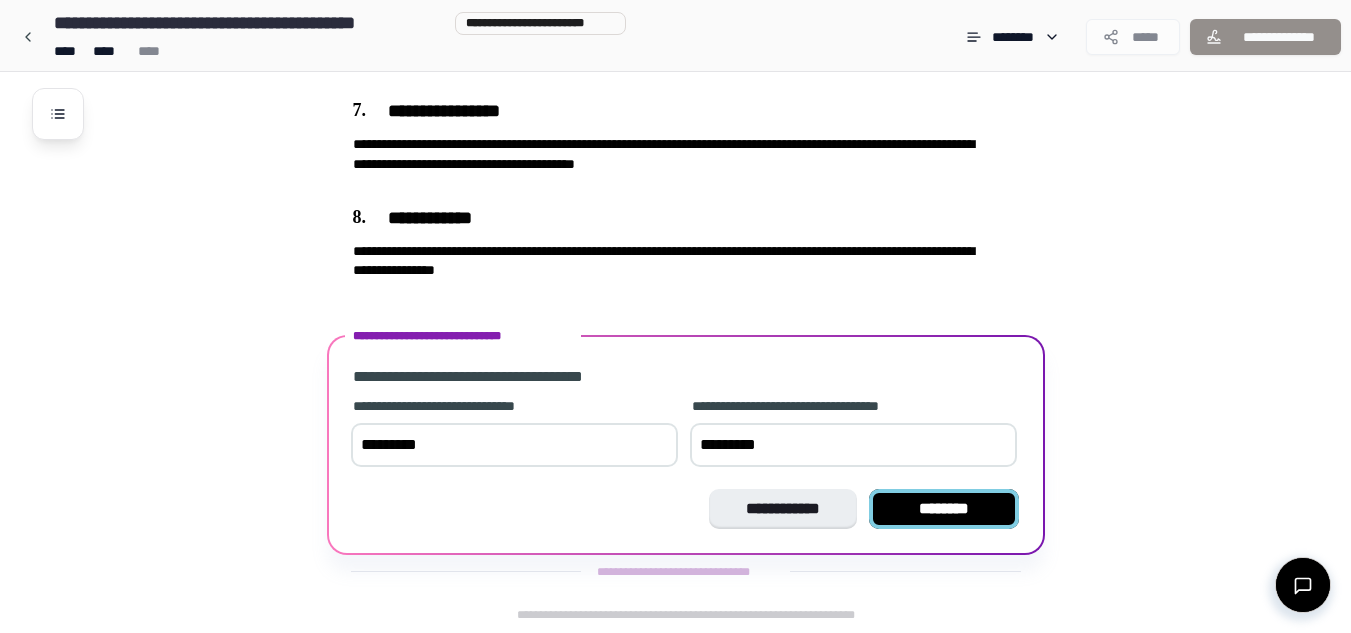 type on "*********" 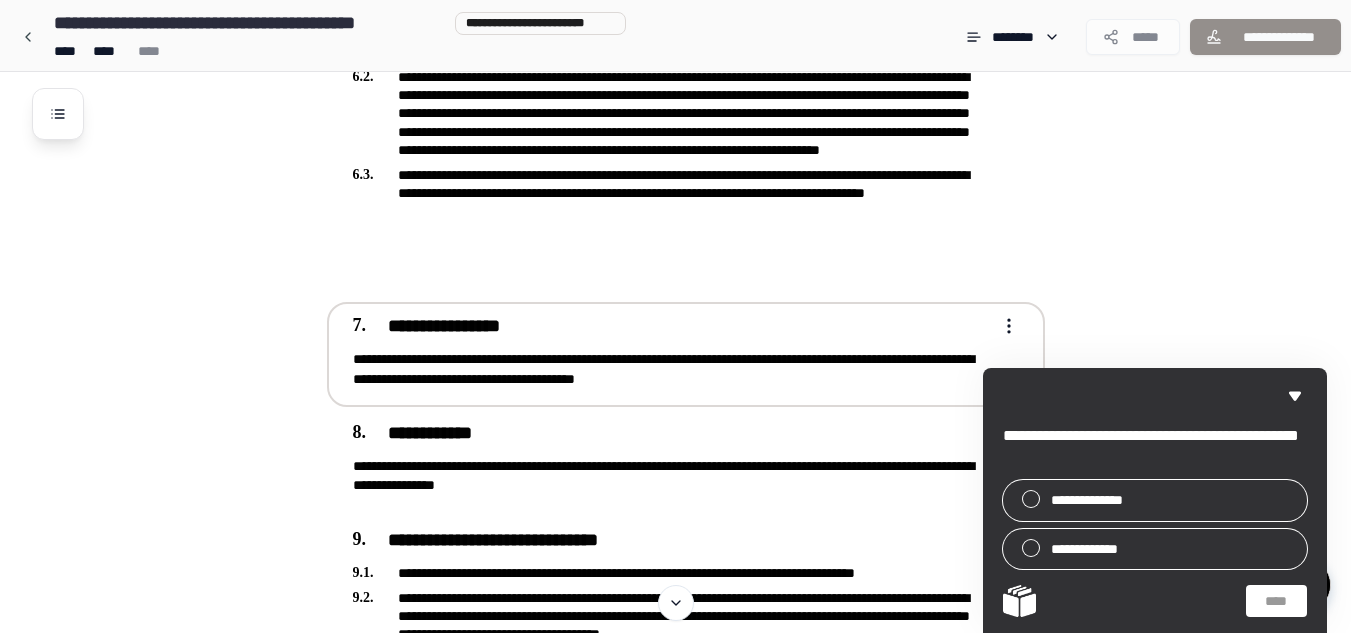 scroll, scrollTop: 1860, scrollLeft: 0, axis: vertical 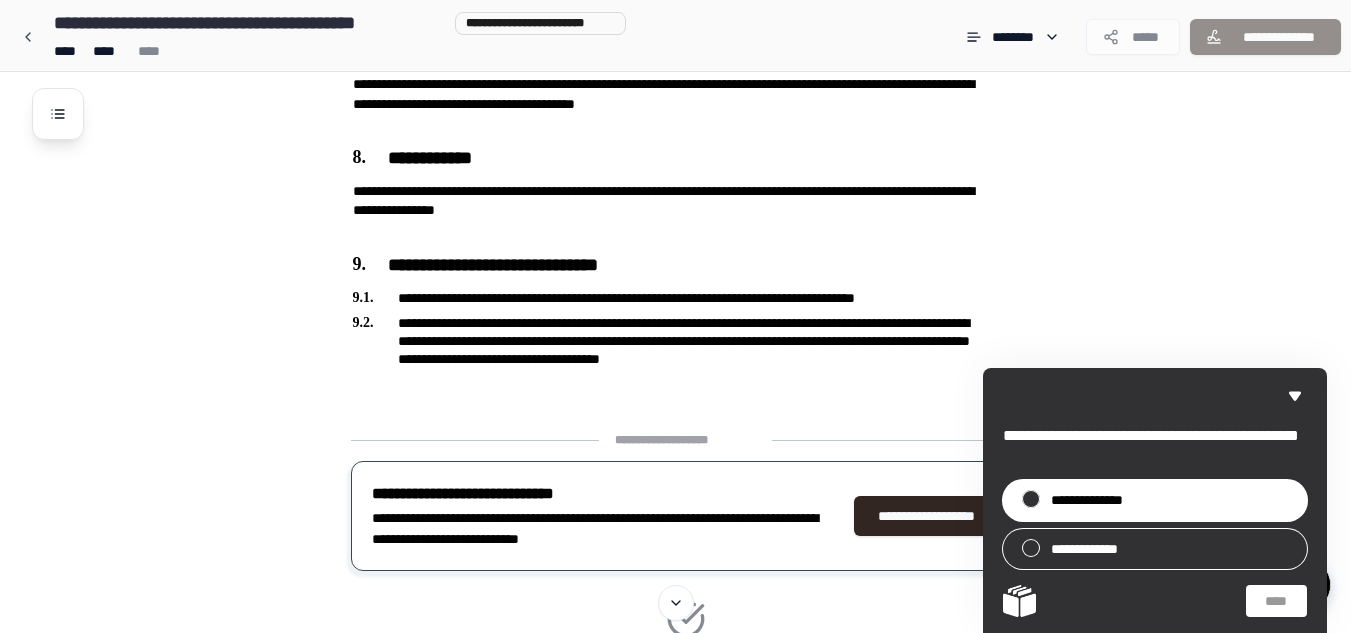 click on "**********" at bounding box center (1097, 500) 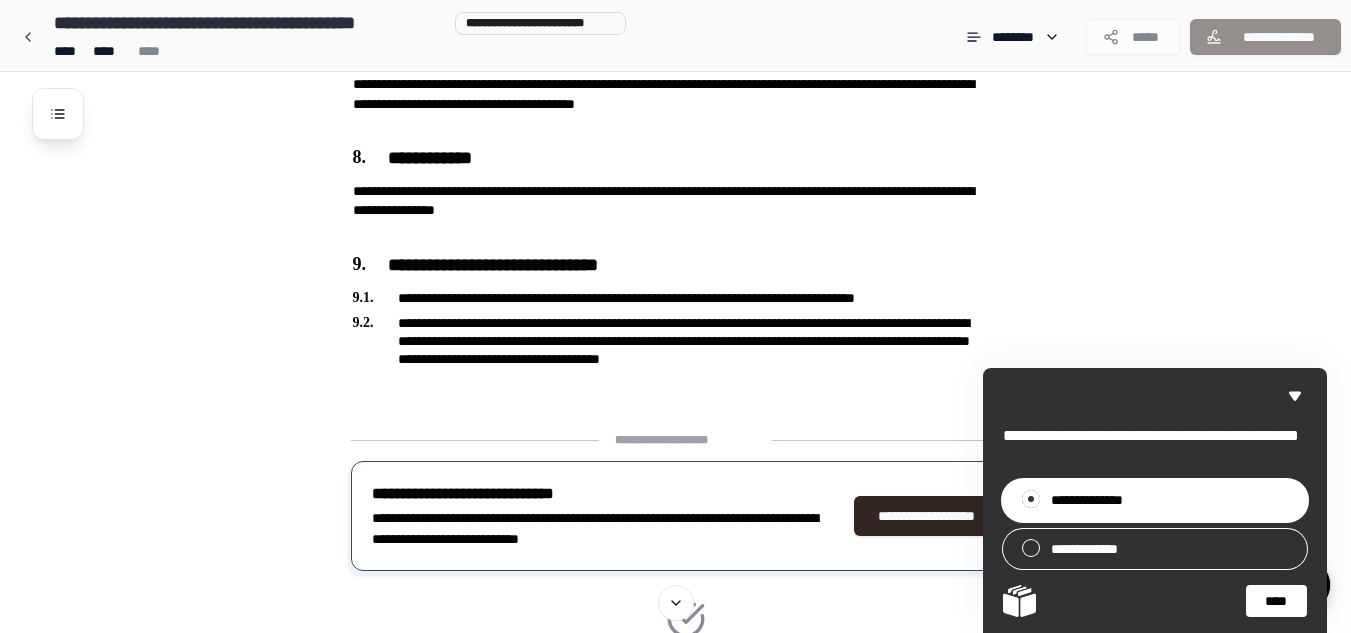 click on "****" at bounding box center [1276, 601] 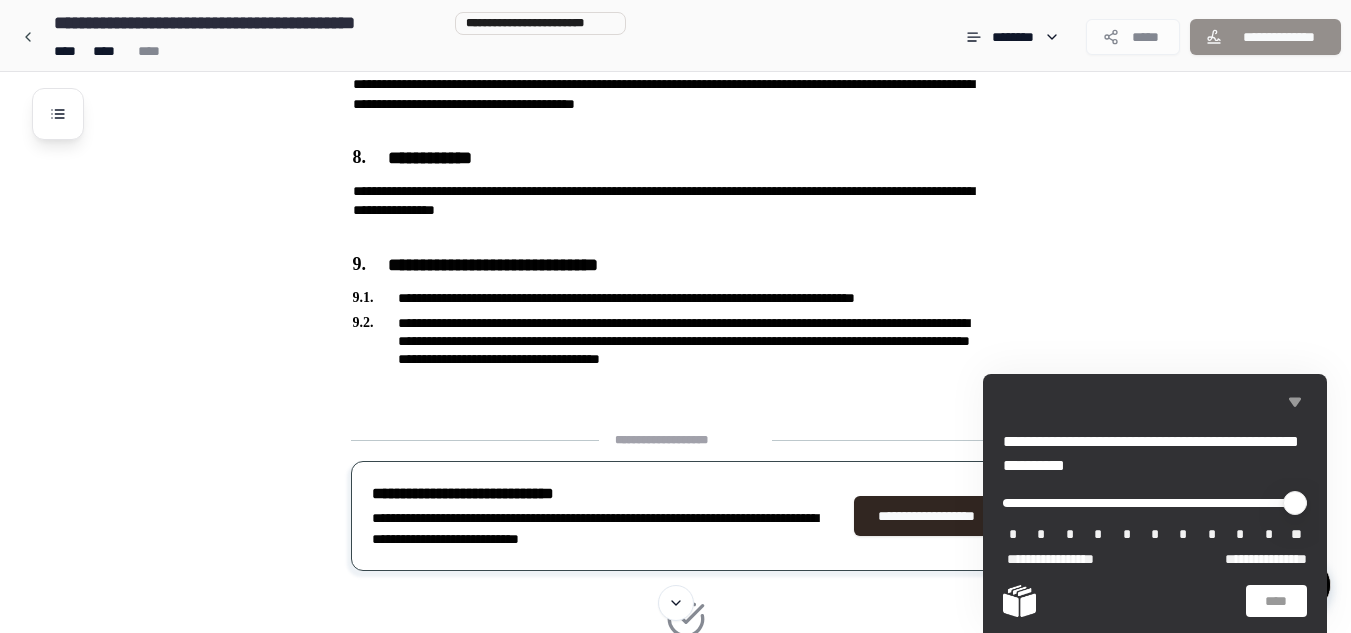 click 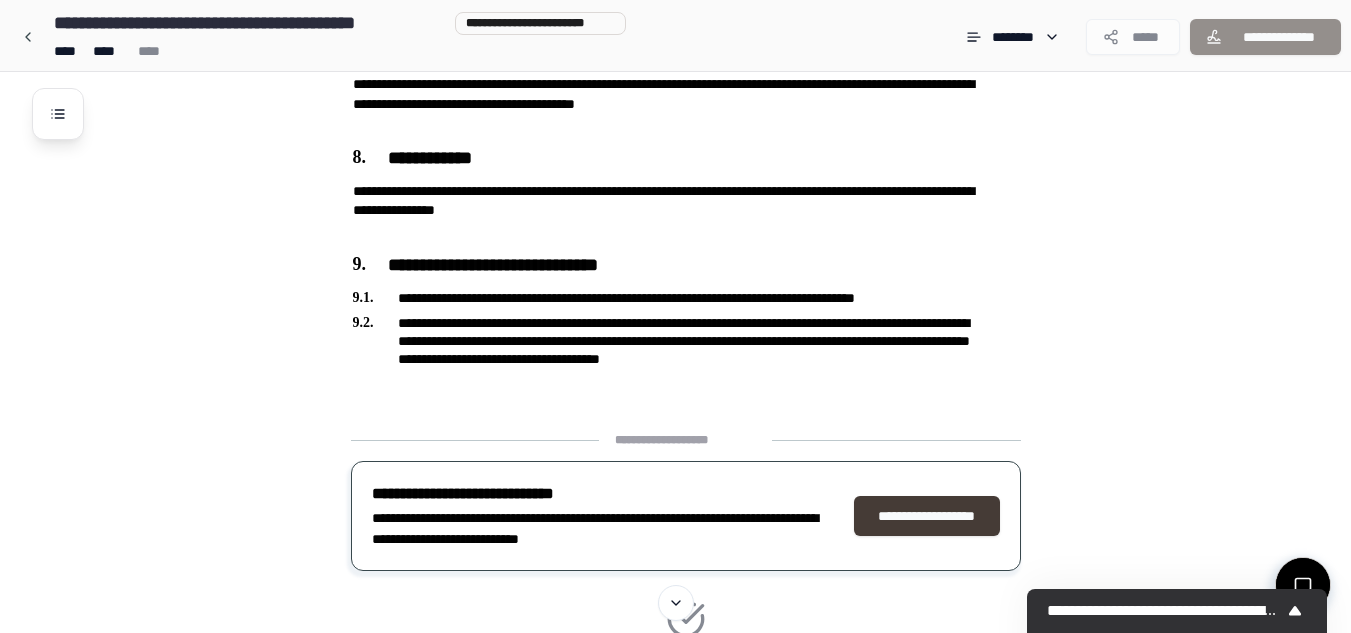 click on "**********" at bounding box center (927, 516) 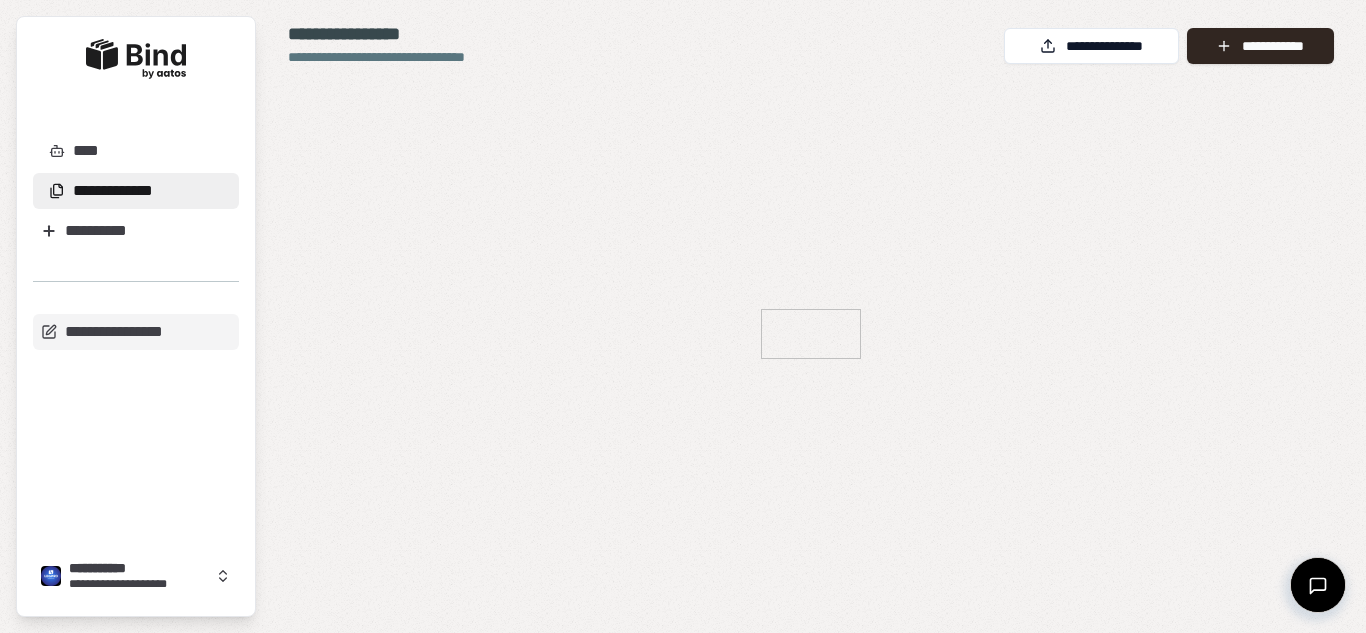 scroll, scrollTop: 0, scrollLeft: 0, axis: both 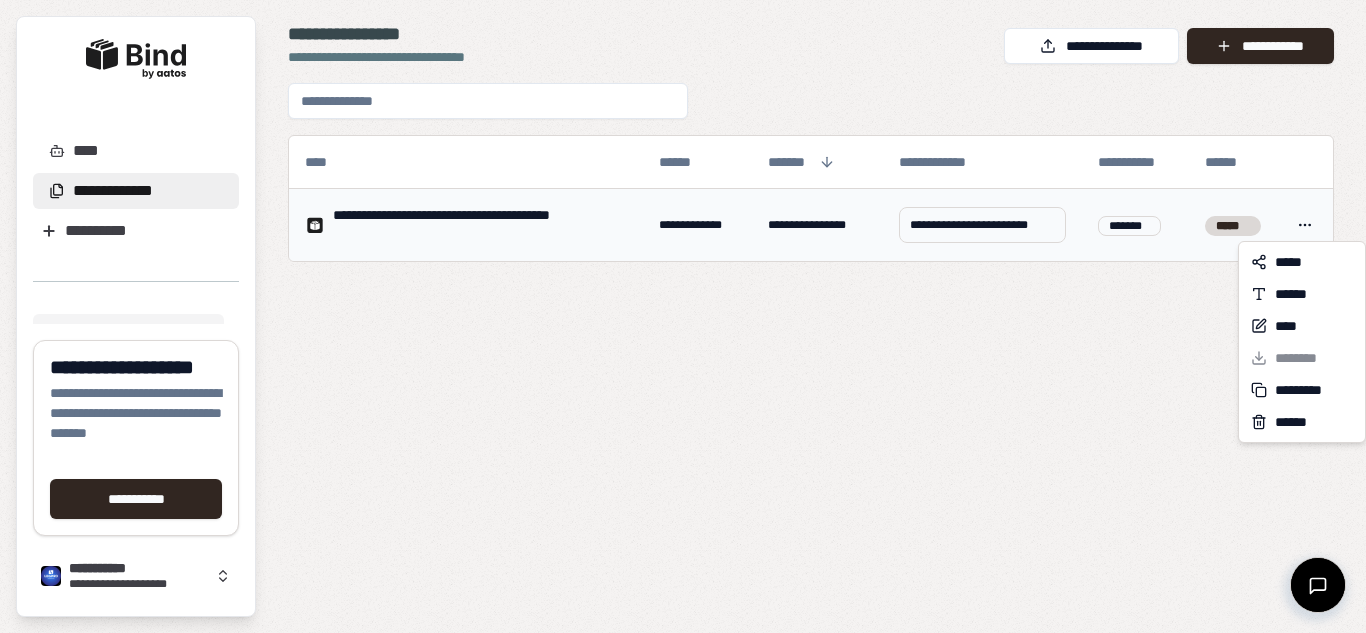 click on "**********" at bounding box center [683, 316] 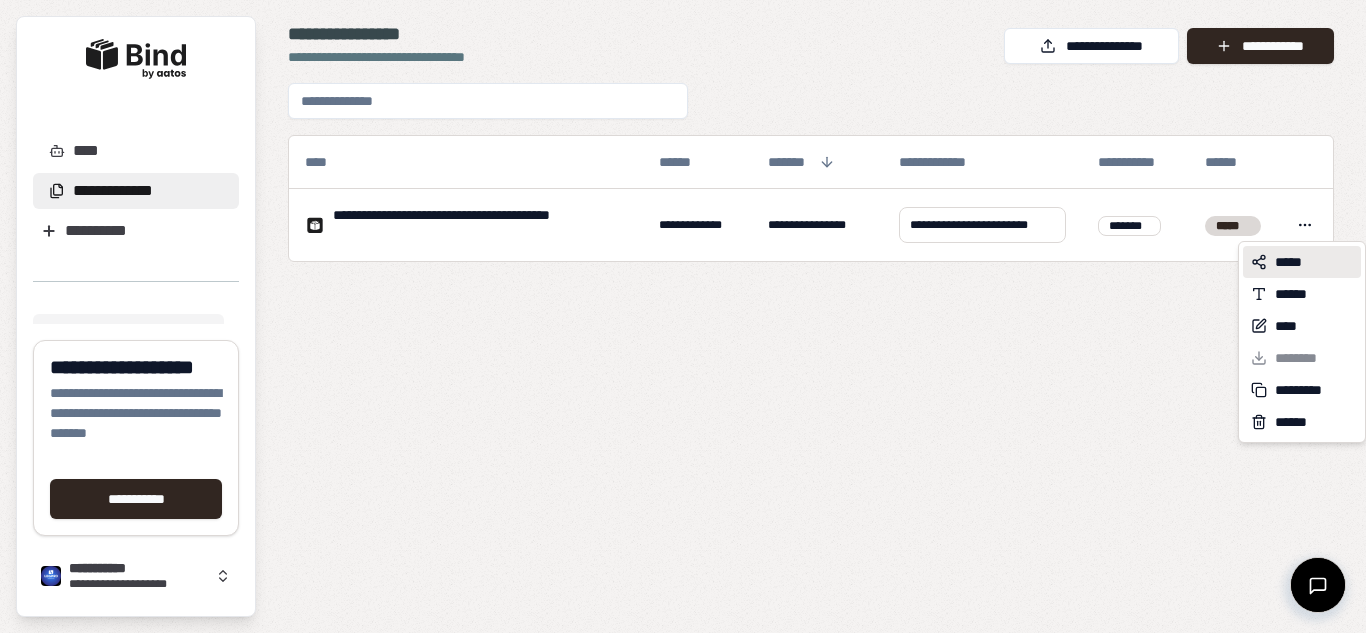 click on "*****" at bounding box center (1293, 262) 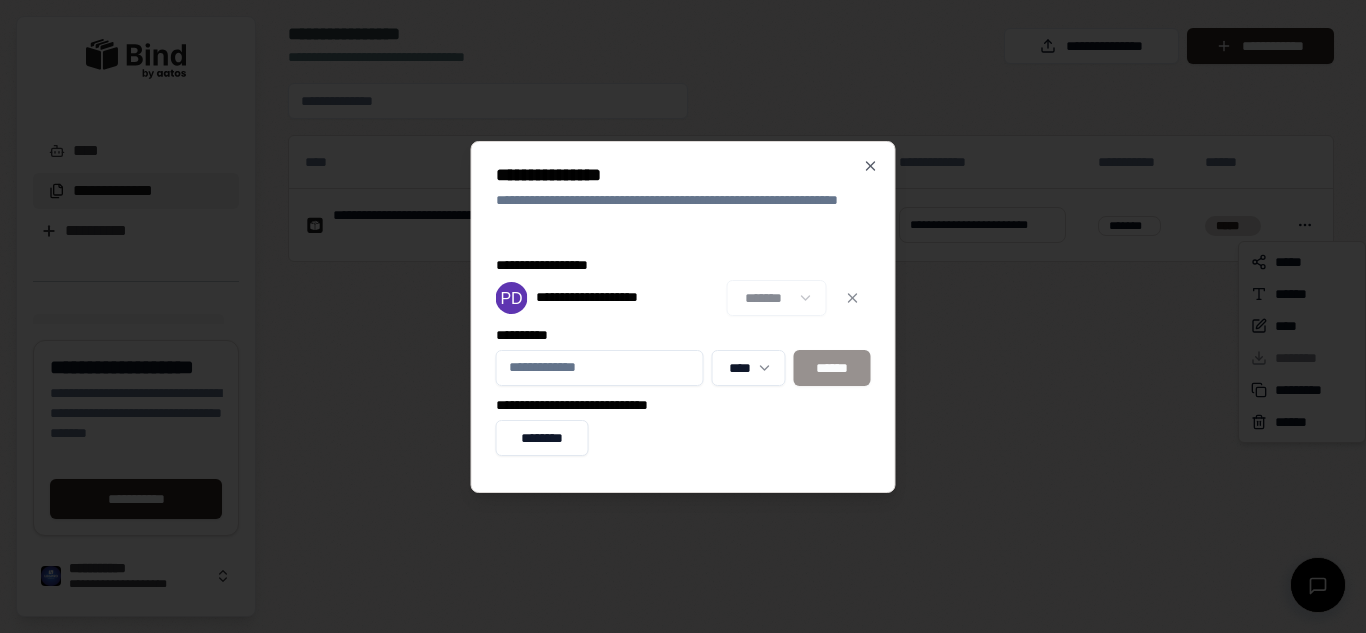 click on "**********" at bounding box center [683, 175] 